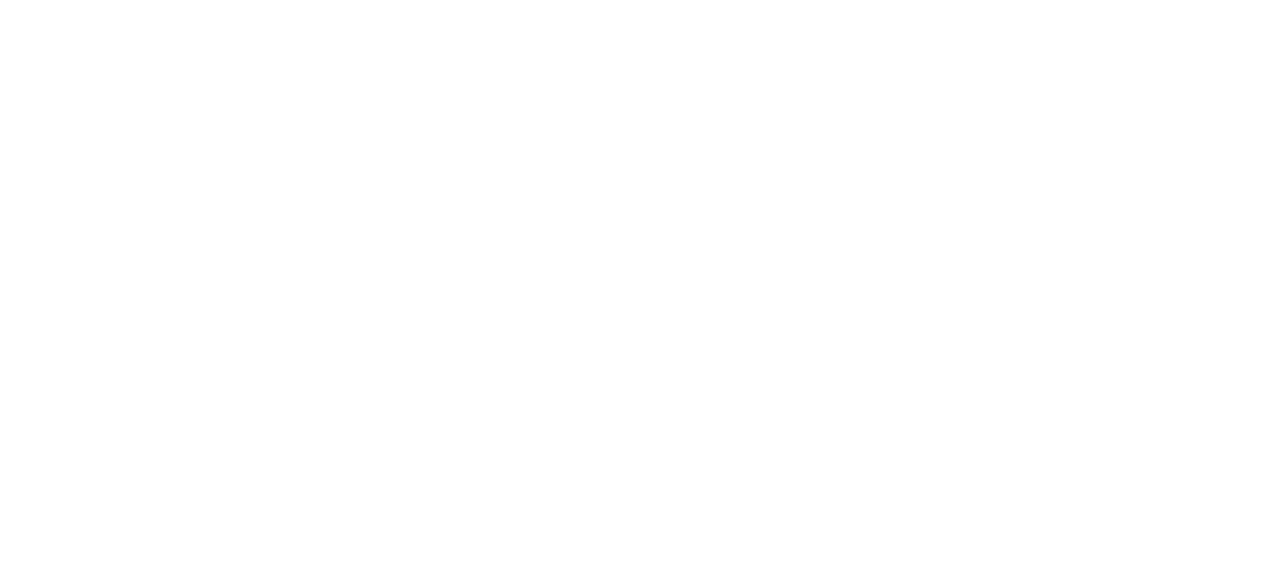 scroll, scrollTop: 0, scrollLeft: 0, axis: both 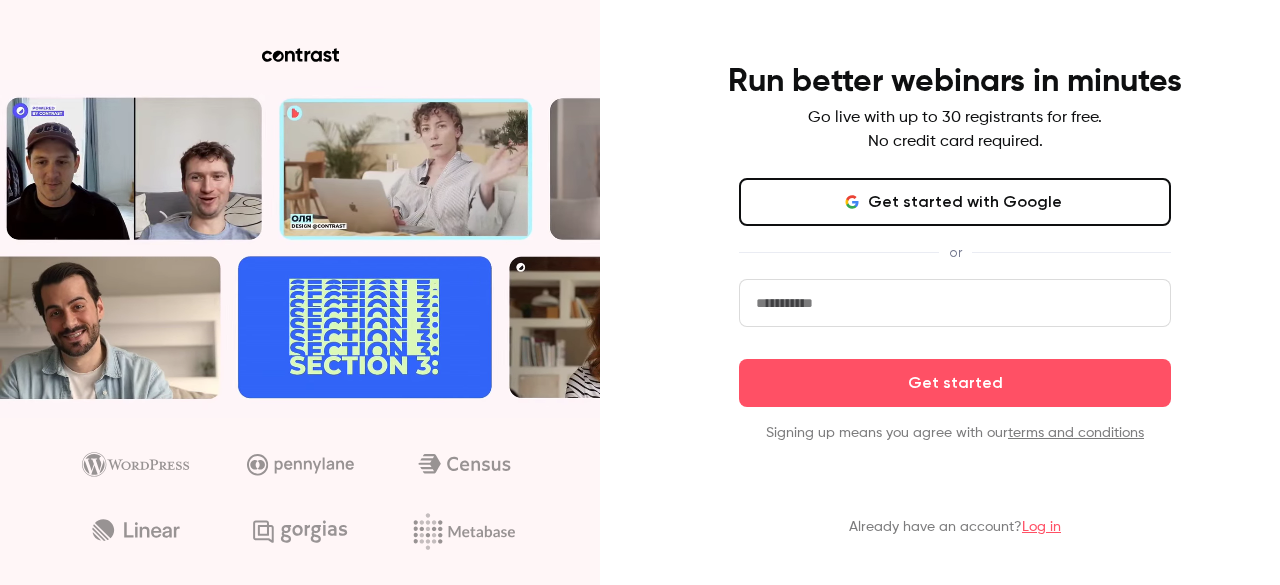 click on "Get started with Google" at bounding box center [955, 202] 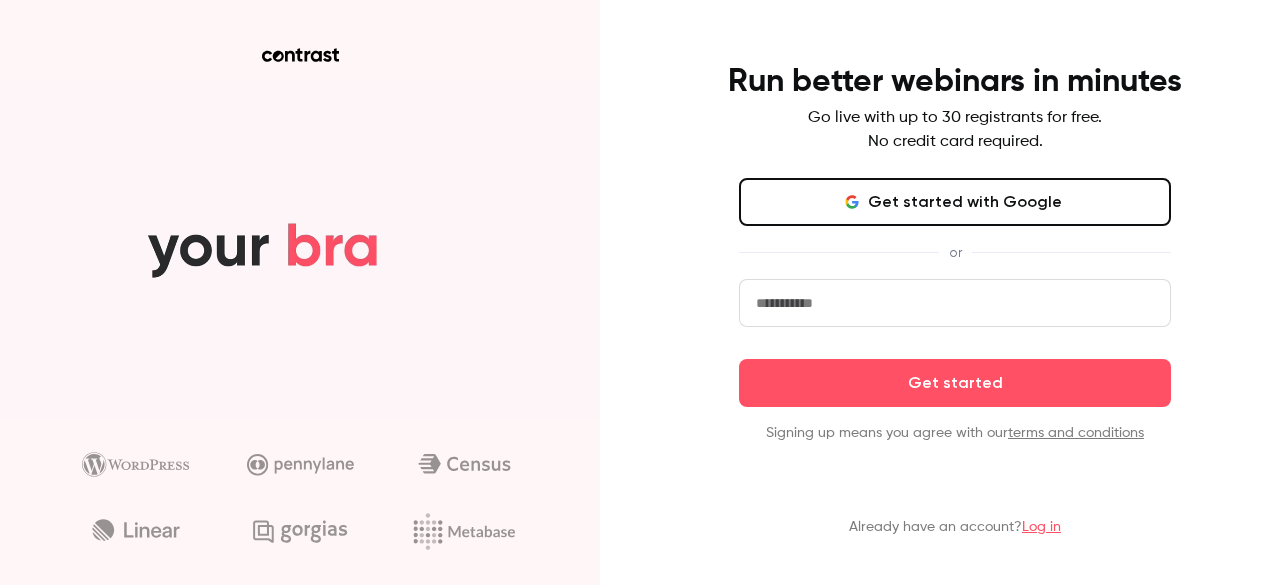 click on "Get started with Google" at bounding box center (955, 202) 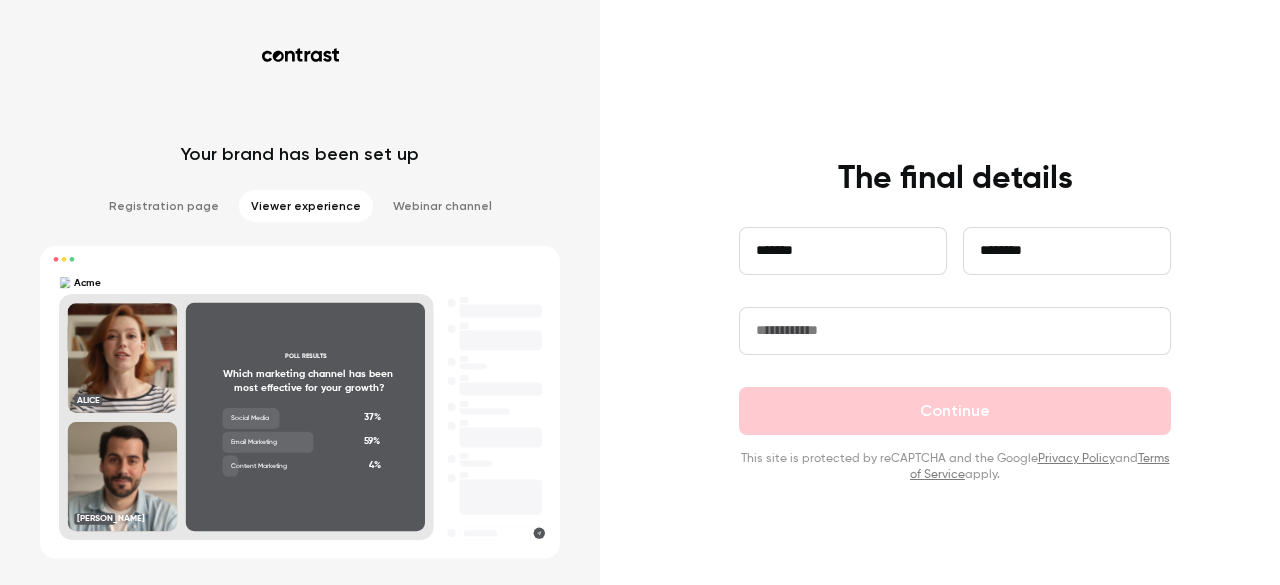 click at bounding box center [955, 331] 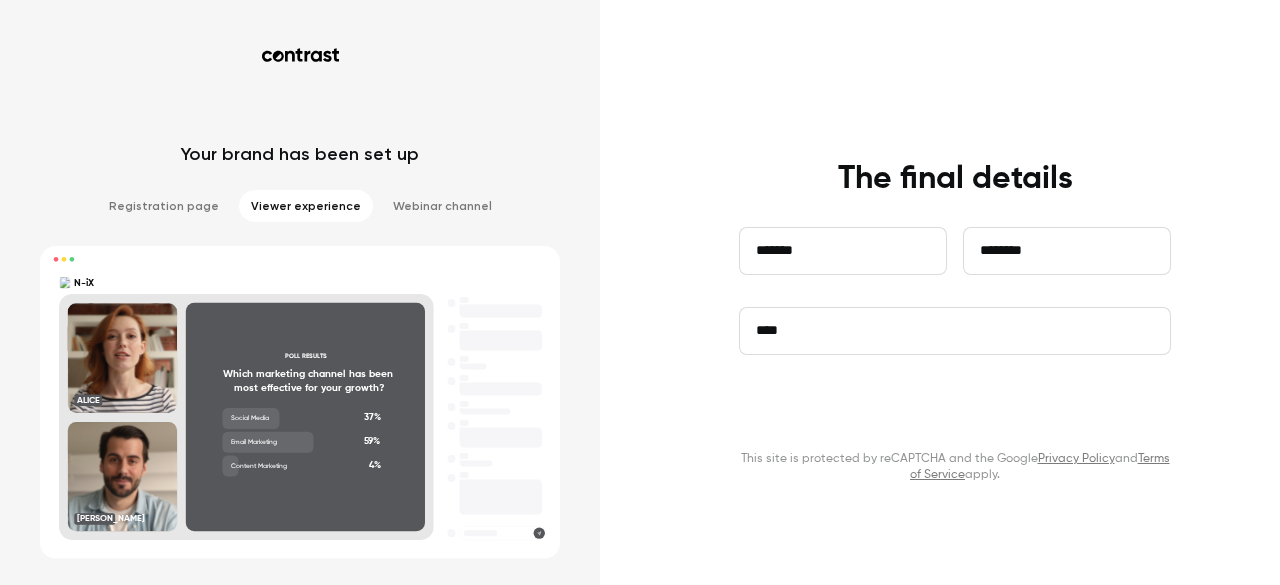 type on "****" 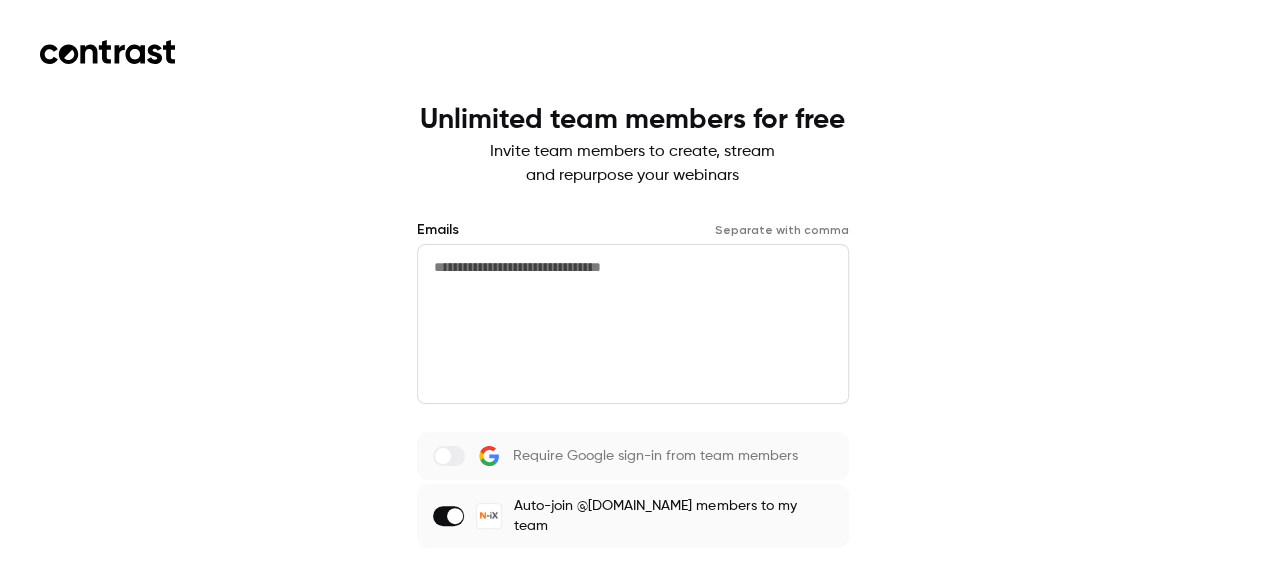 scroll, scrollTop: 87, scrollLeft: 0, axis: vertical 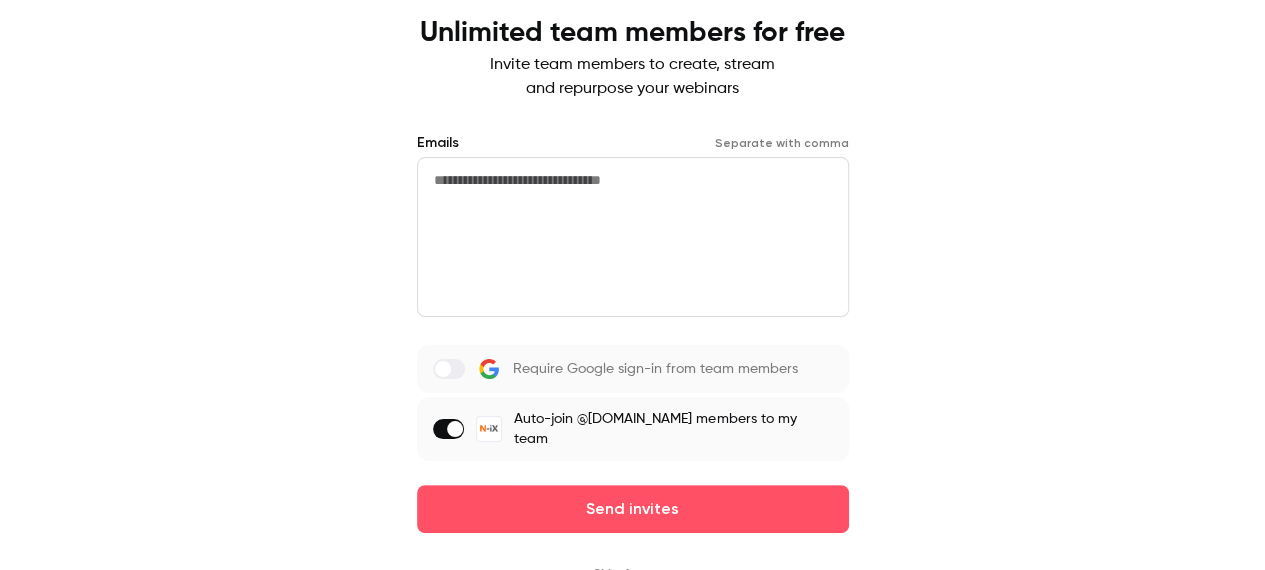 click at bounding box center (449, 429) 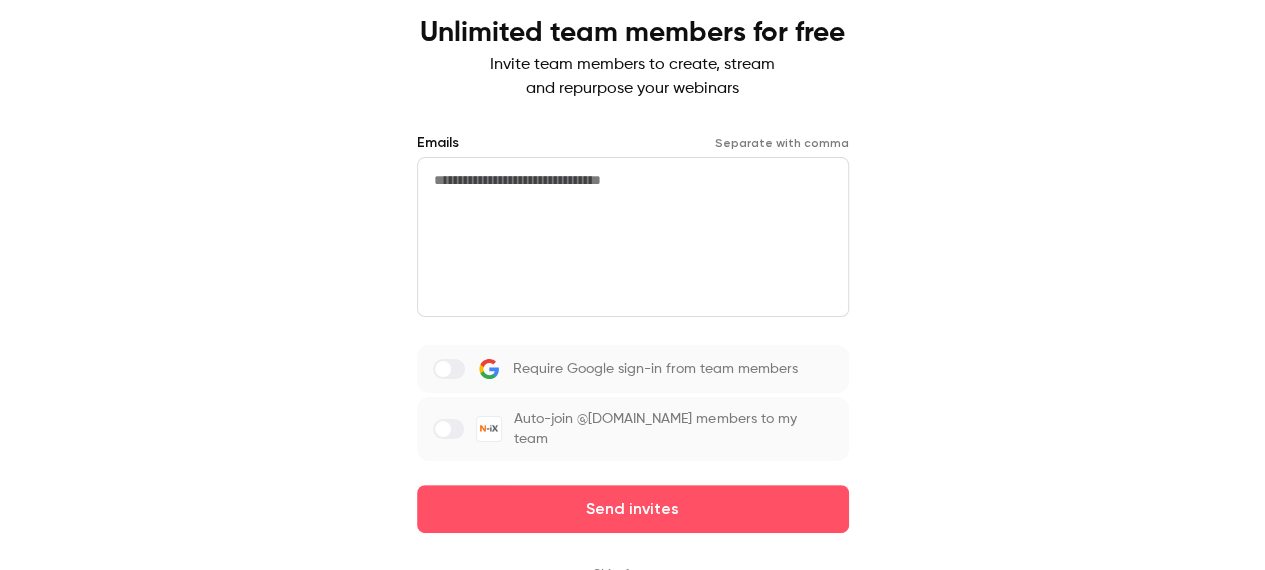 click on "Skip for now" at bounding box center (633, 575) 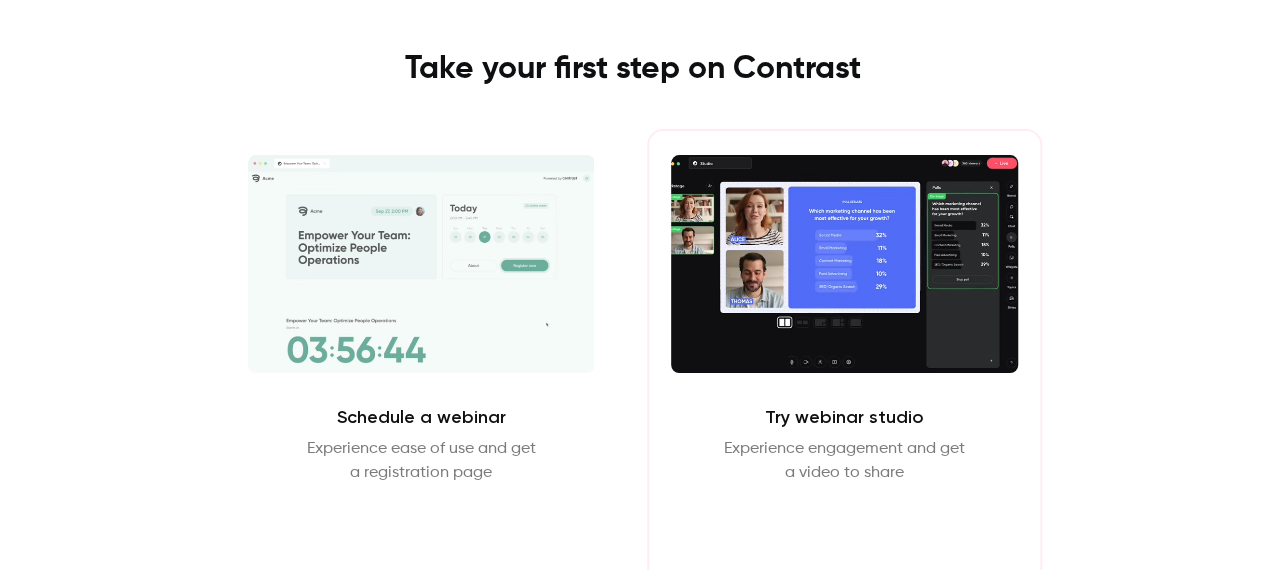 click on "Enter Studio" at bounding box center (844, 533) 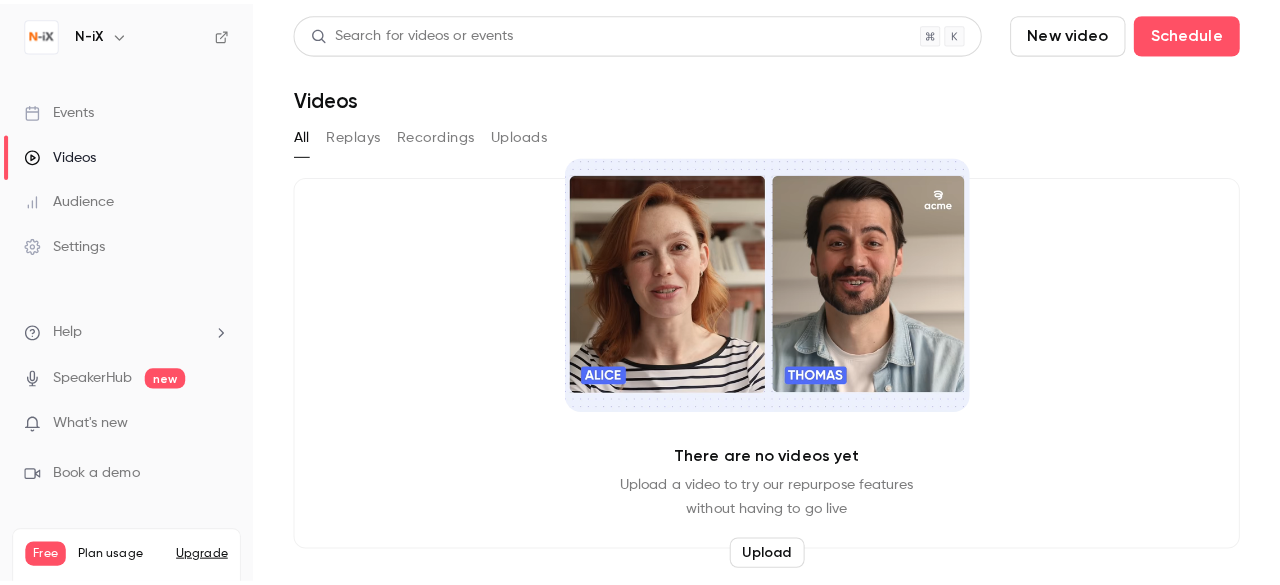 scroll, scrollTop: 0, scrollLeft: 0, axis: both 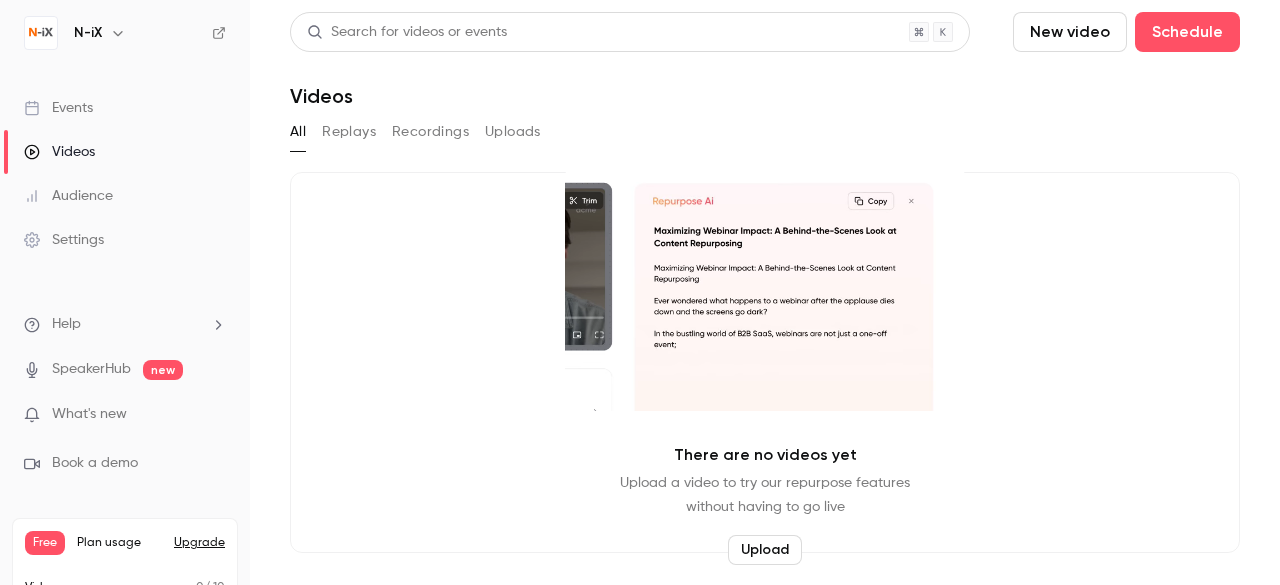 click on "Events" at bounding box center (125, 108) 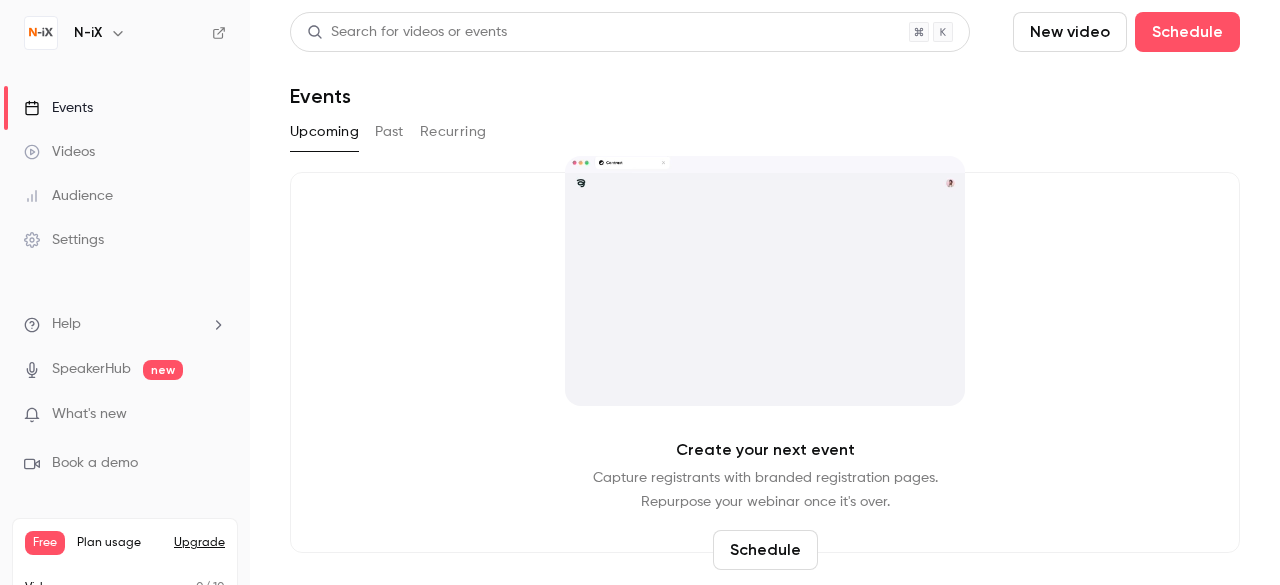 click on "Schedule" at bounding box center (765, 550) 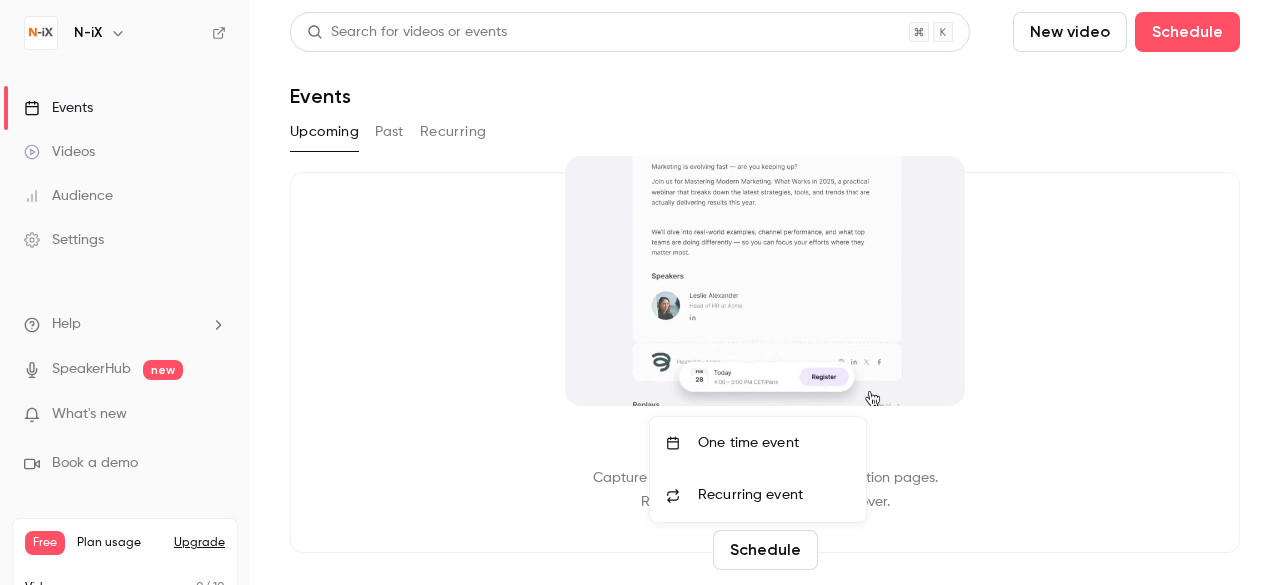 click on "One time event" at bounding box center (758, 443) 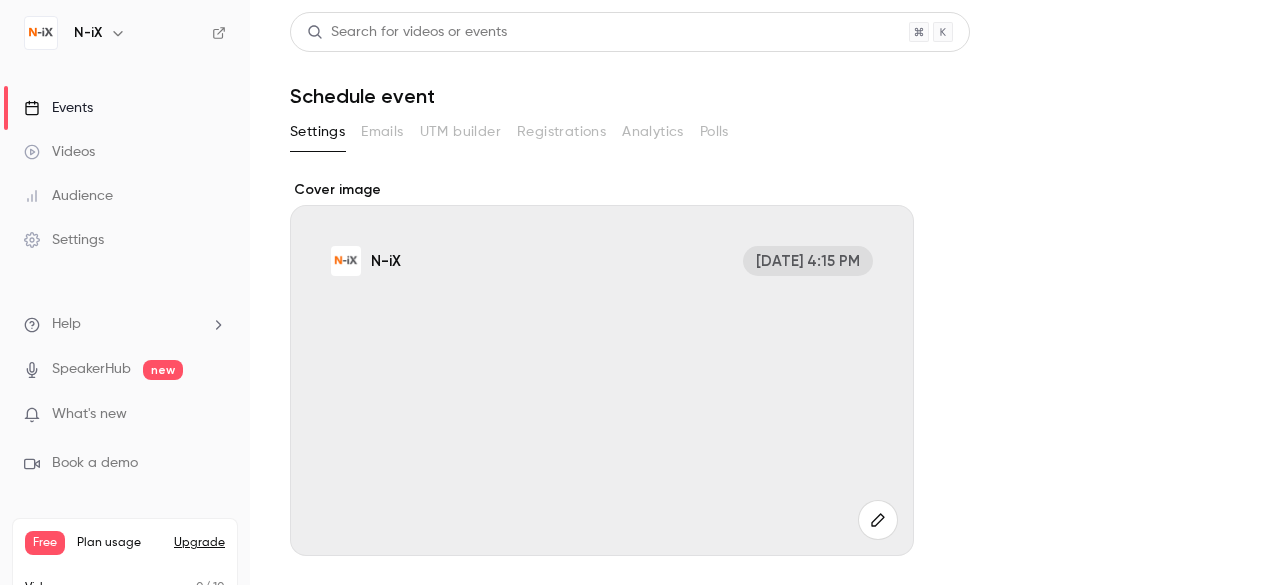 scroll, scrollTop: 344, scrollLeft: 0, axis: vertical 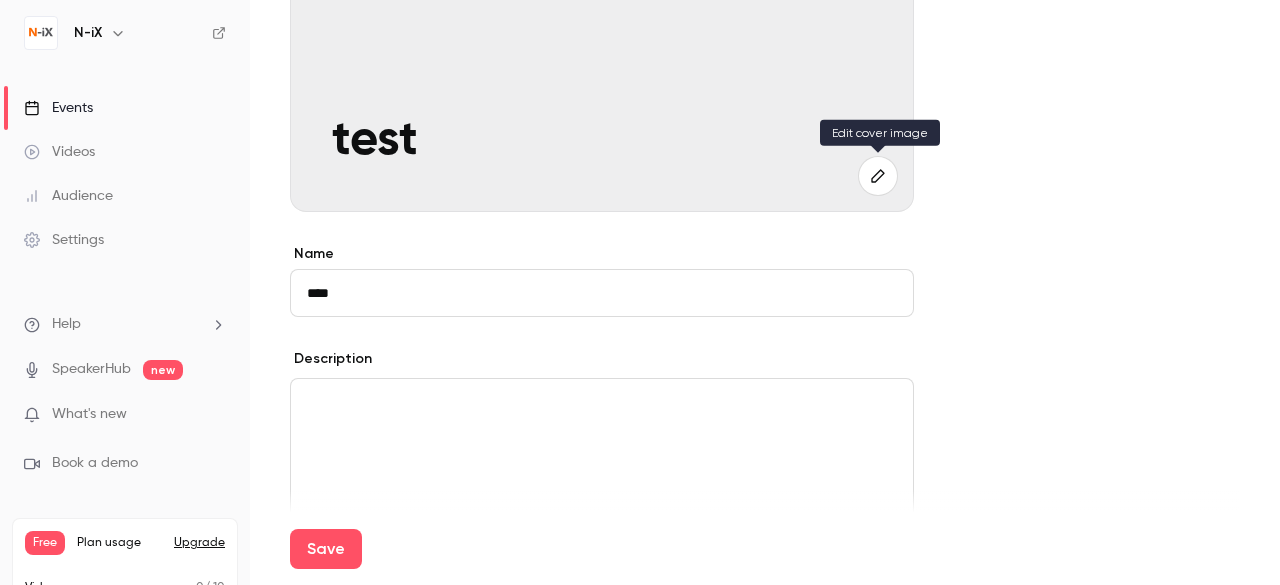 type on "****" 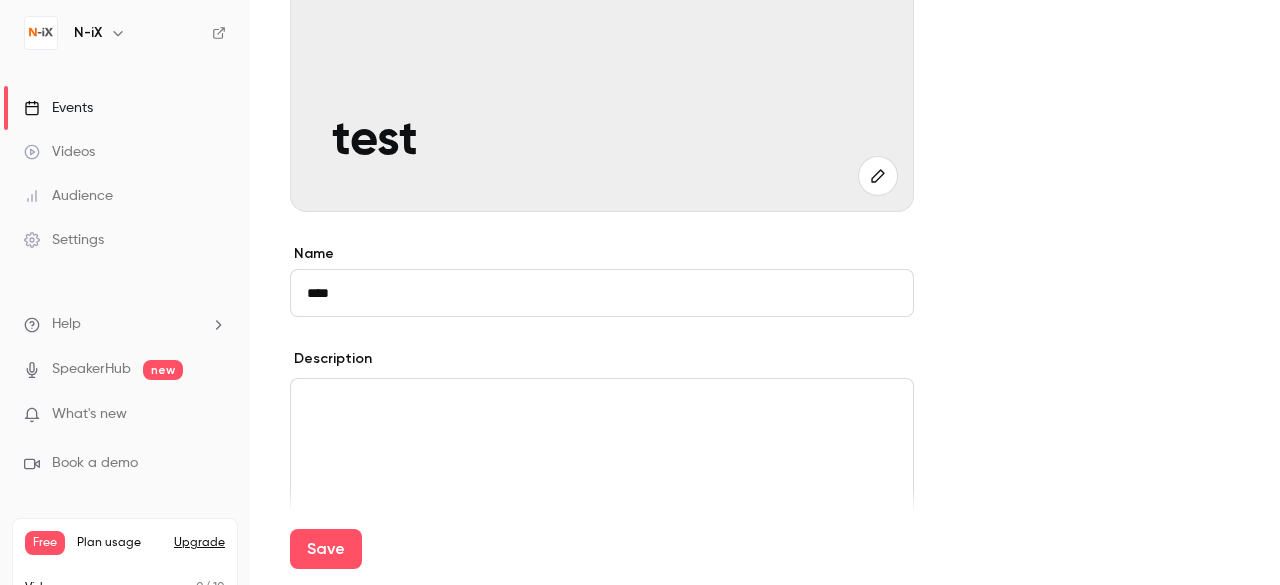 click 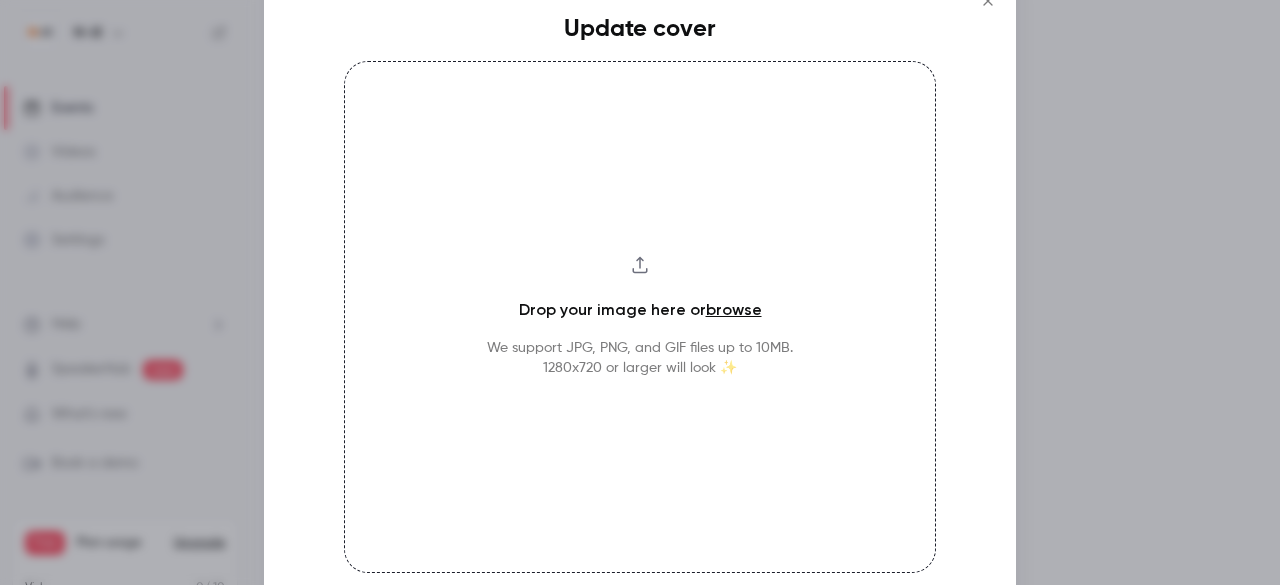 click on "browse" at bounding box center [734, 309] 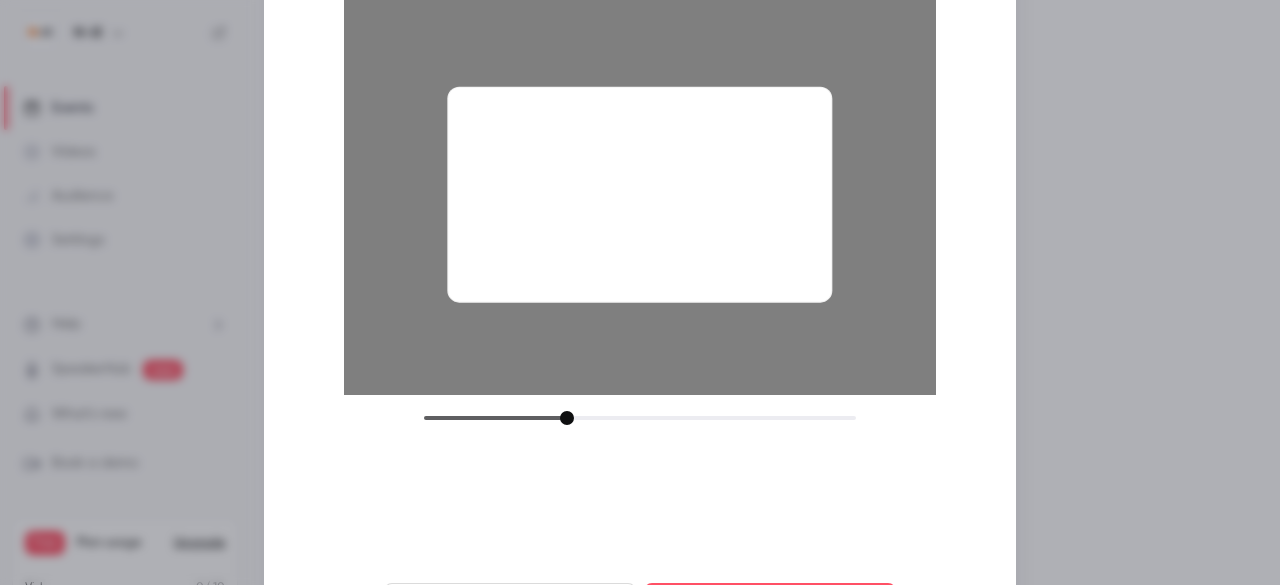 drag, startPoint x: 787, startPoint y: 265, endPoint x: 923, endPoint y: 253, distance: 136.52838 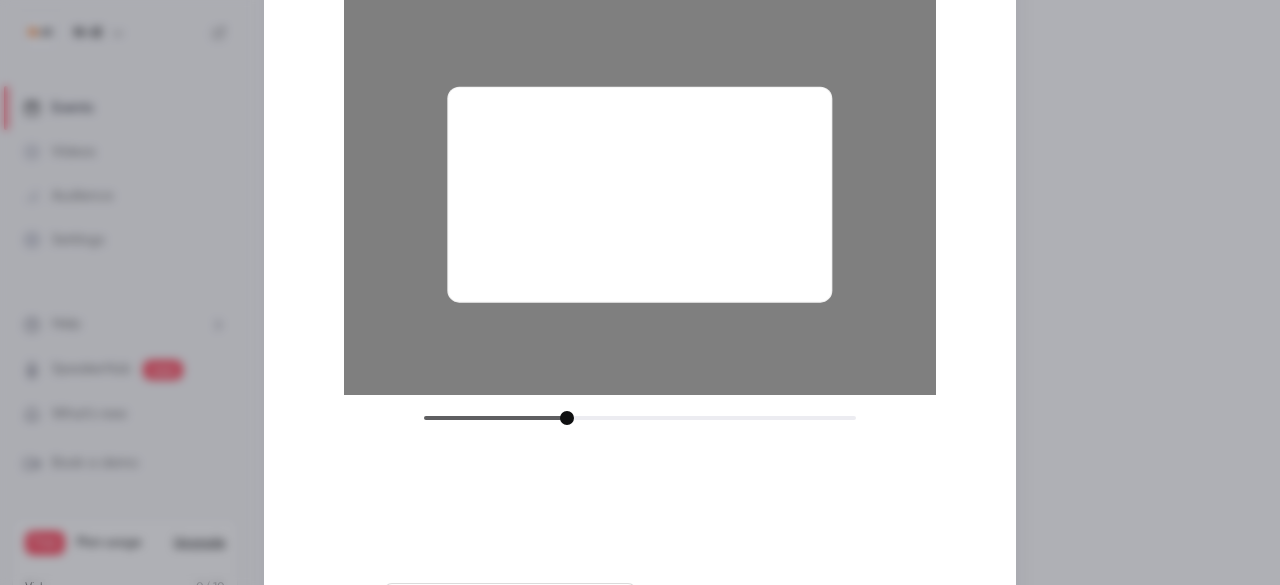 click on "Crop and save" at bounding box center [770, 607] 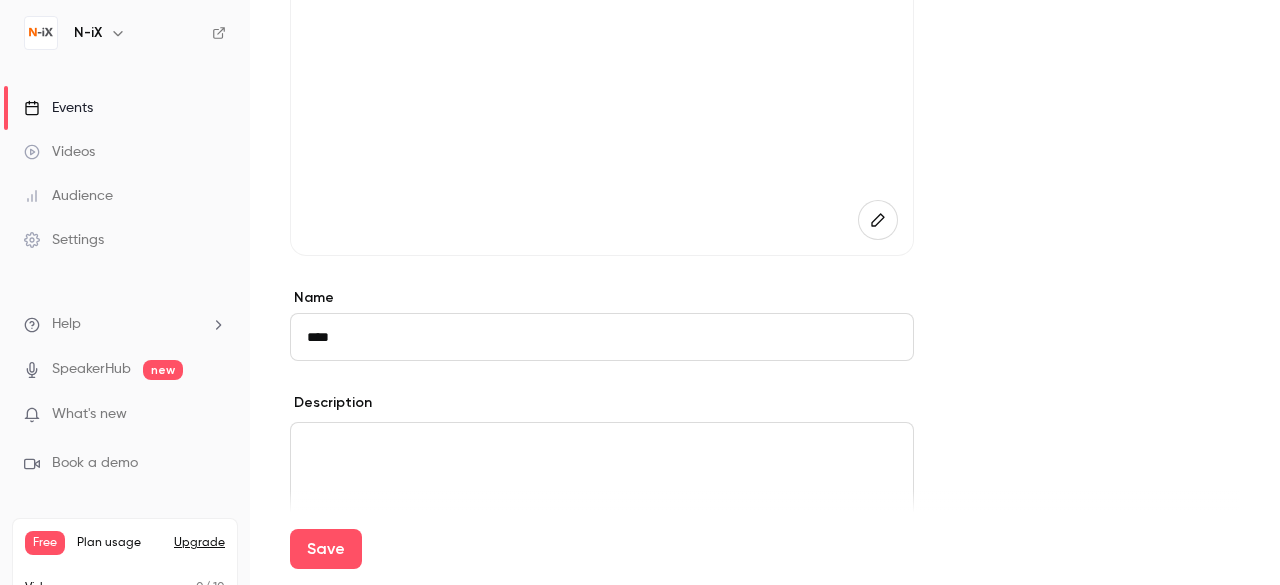 scroll, scrollTop: 309, scrollLeft: 0, axis: vertical 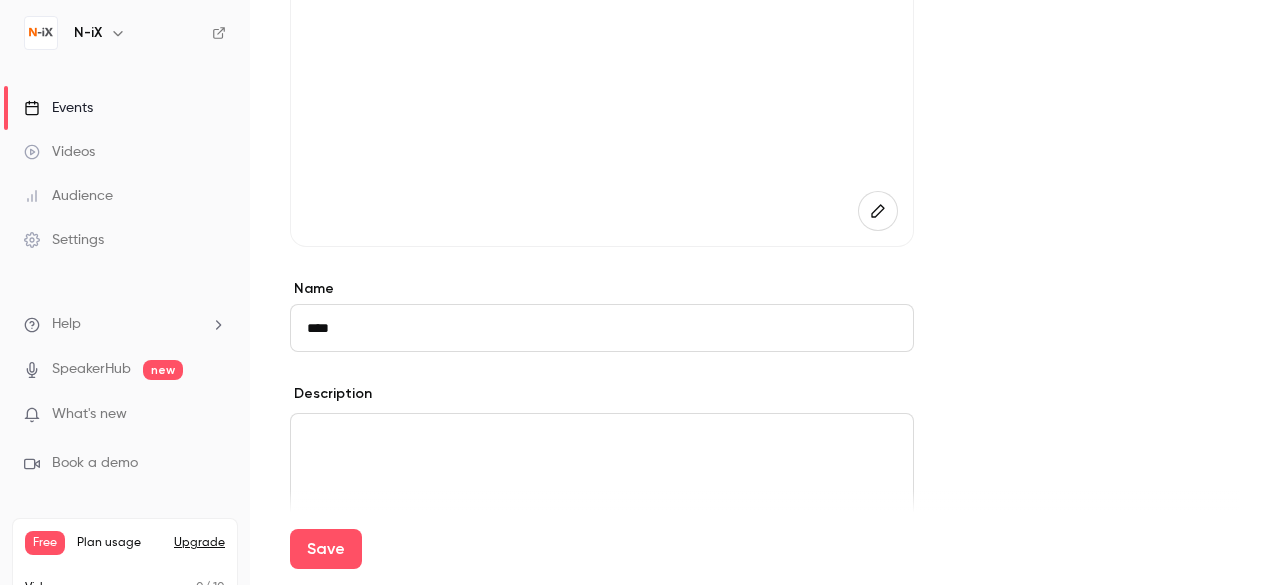 click on "****" at bounding box center [602, 328] 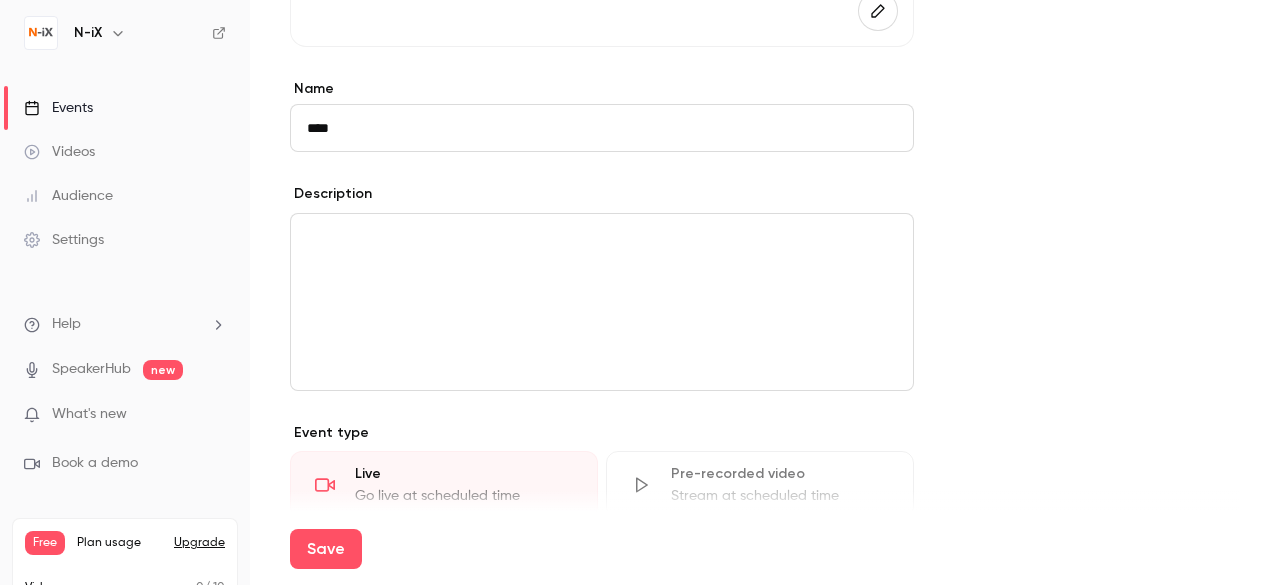scroll, scrollTop: 512, scrollLeft: 0, axis: vertical 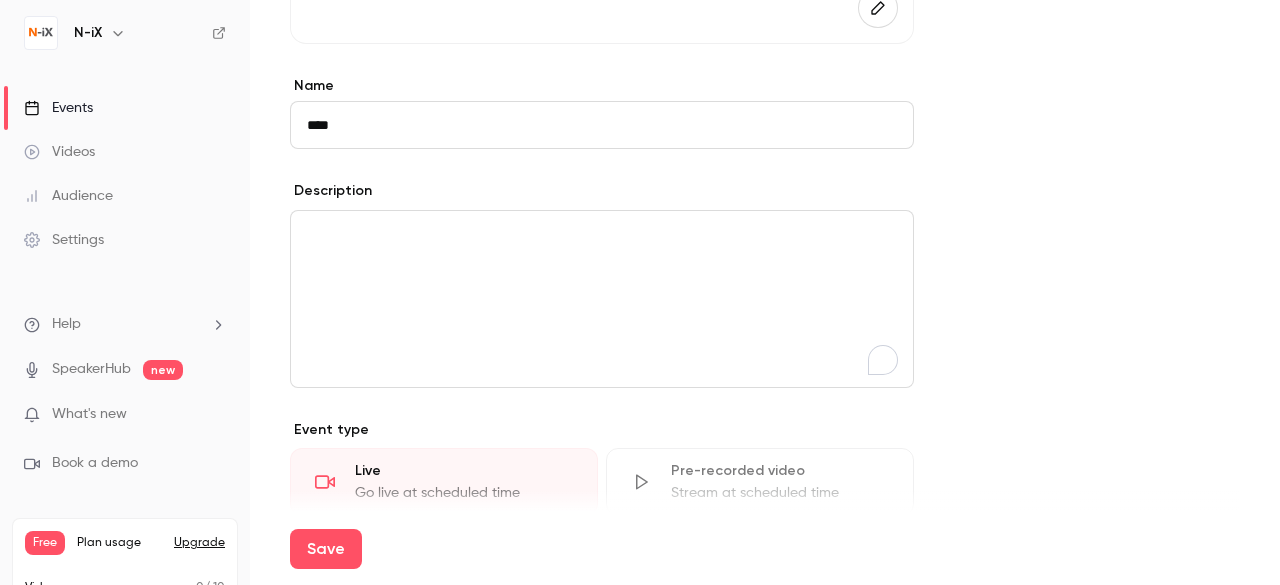 click at bounding box center [602, 299] 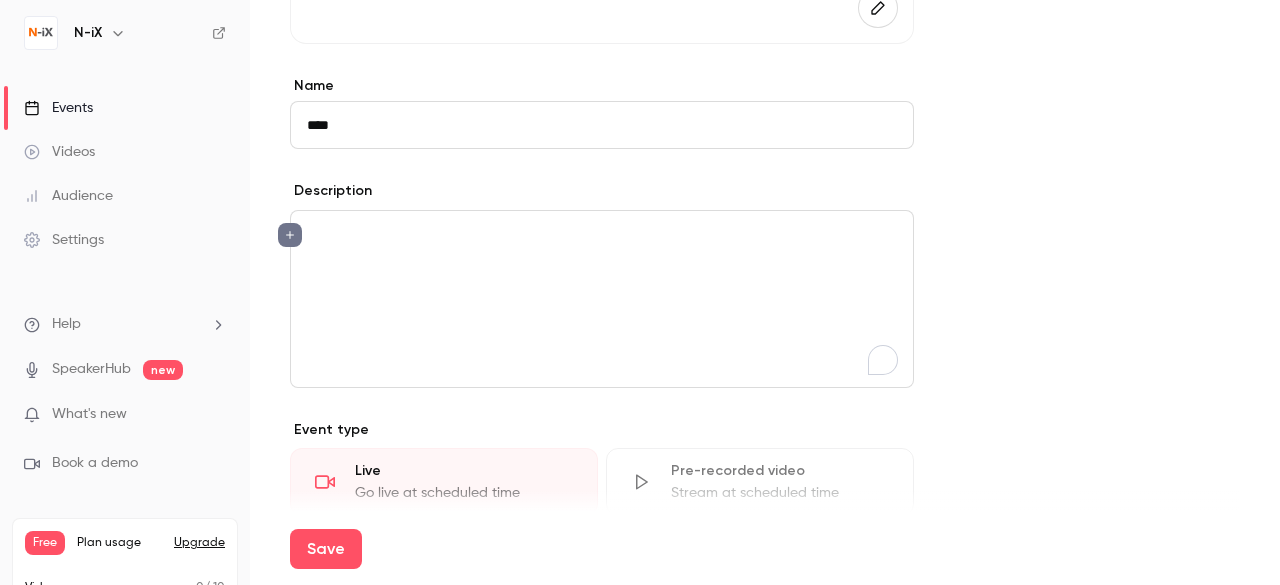 type 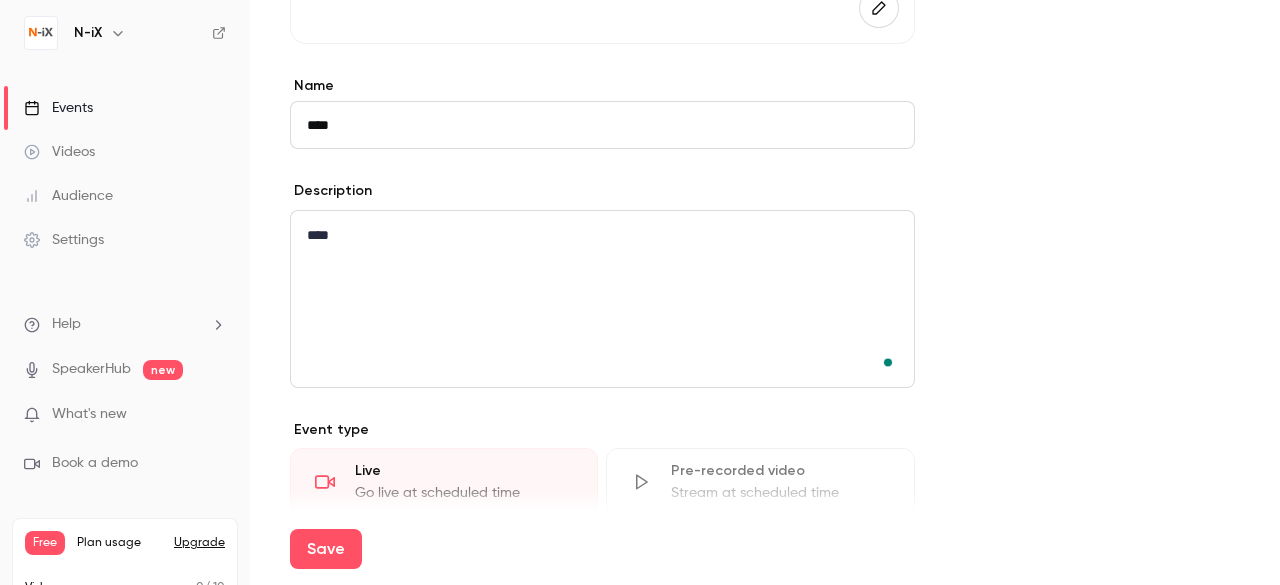 scroll, scrollTop: 512, scrollLeft: 0, axis: vertical 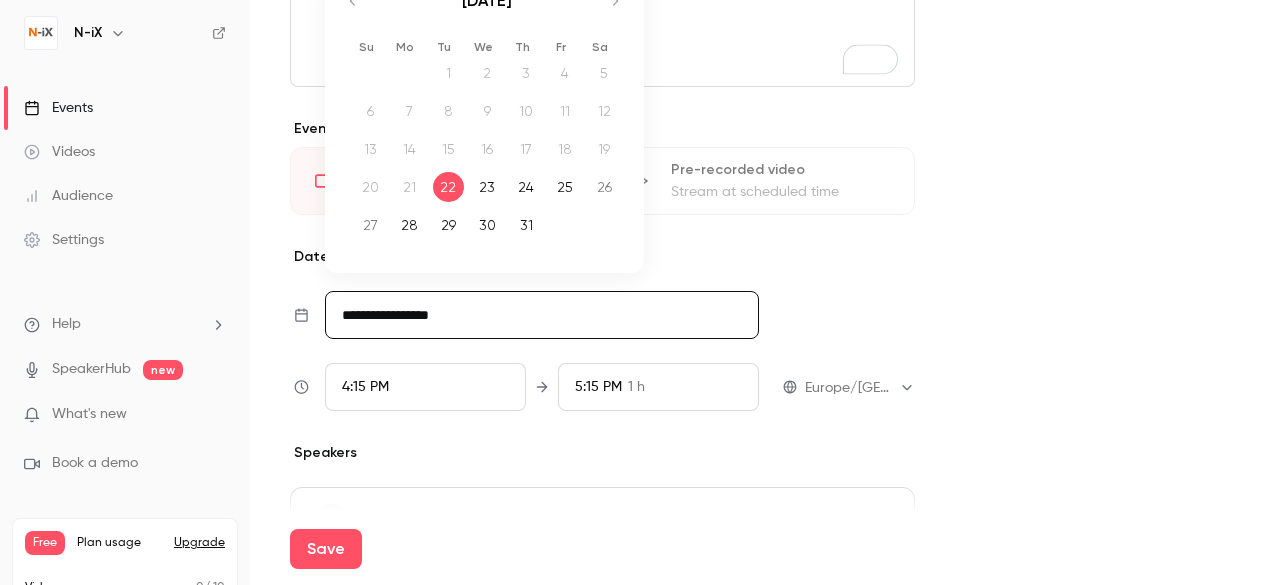 click on "**********" at bounding box center [542, 315] 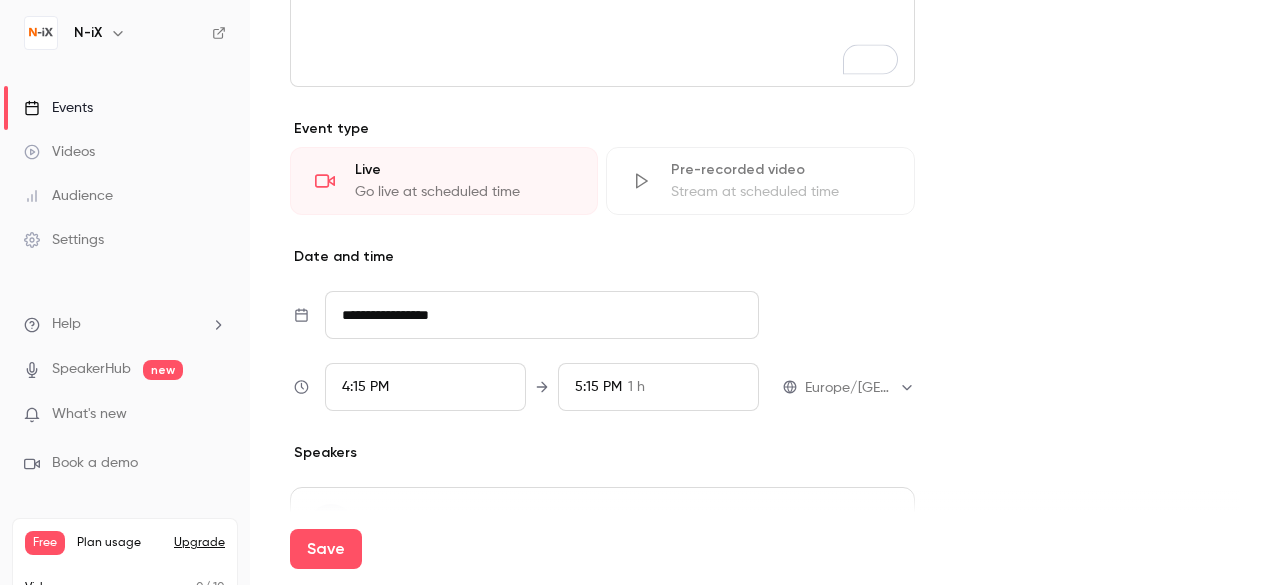 click on "4:15 PM" at bounding box center [425, 387] 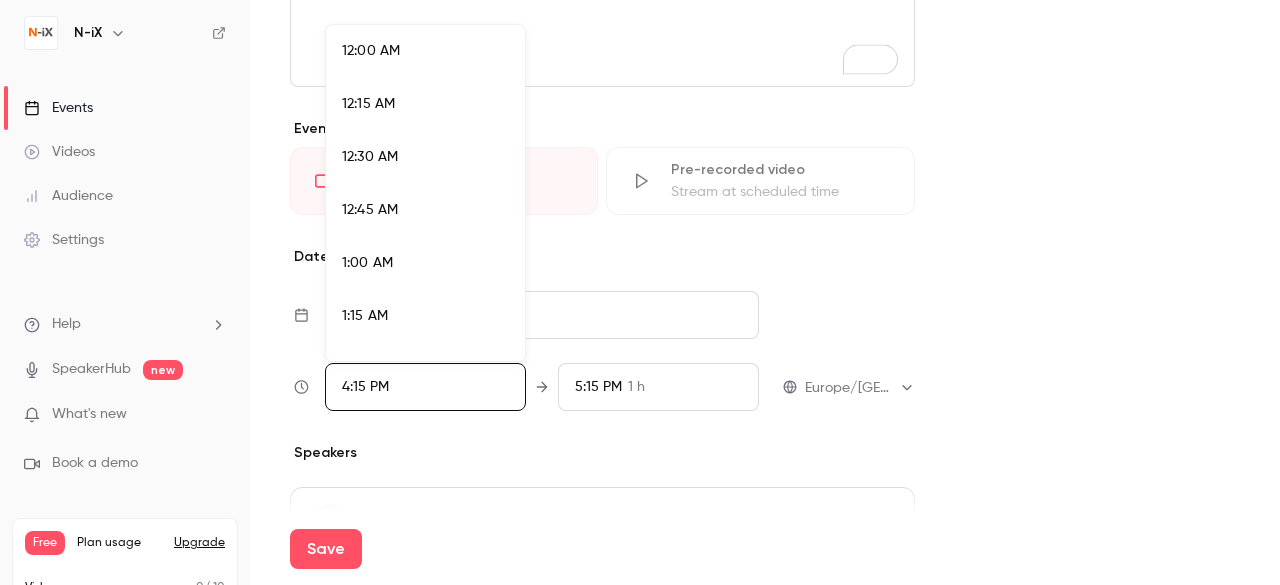 scroll, scrollTop: 3303, scrollLeft: 0, axis: vertical 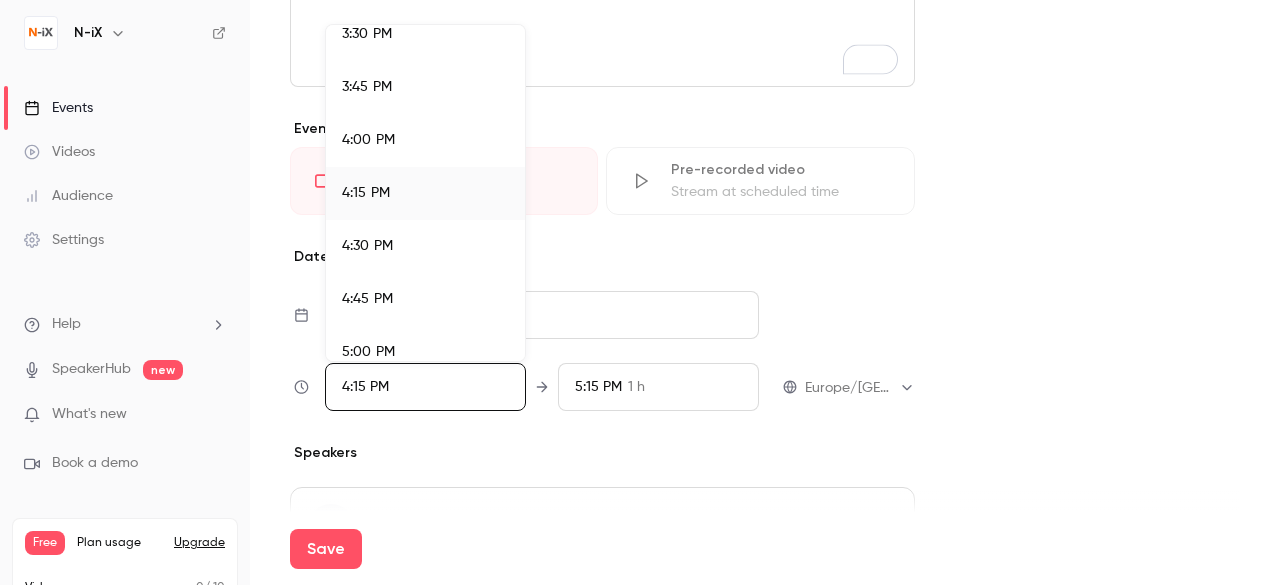 click at bounding box center (640, 292) 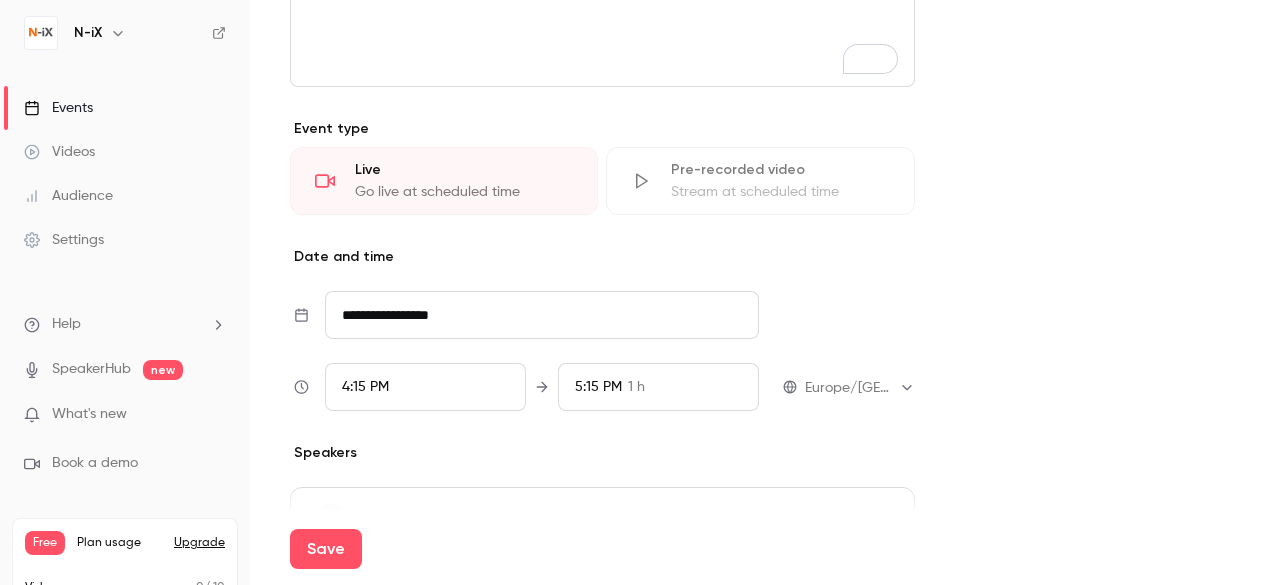 scroll, scrollTop: 951, scrollLeft: 0, axis: vertical 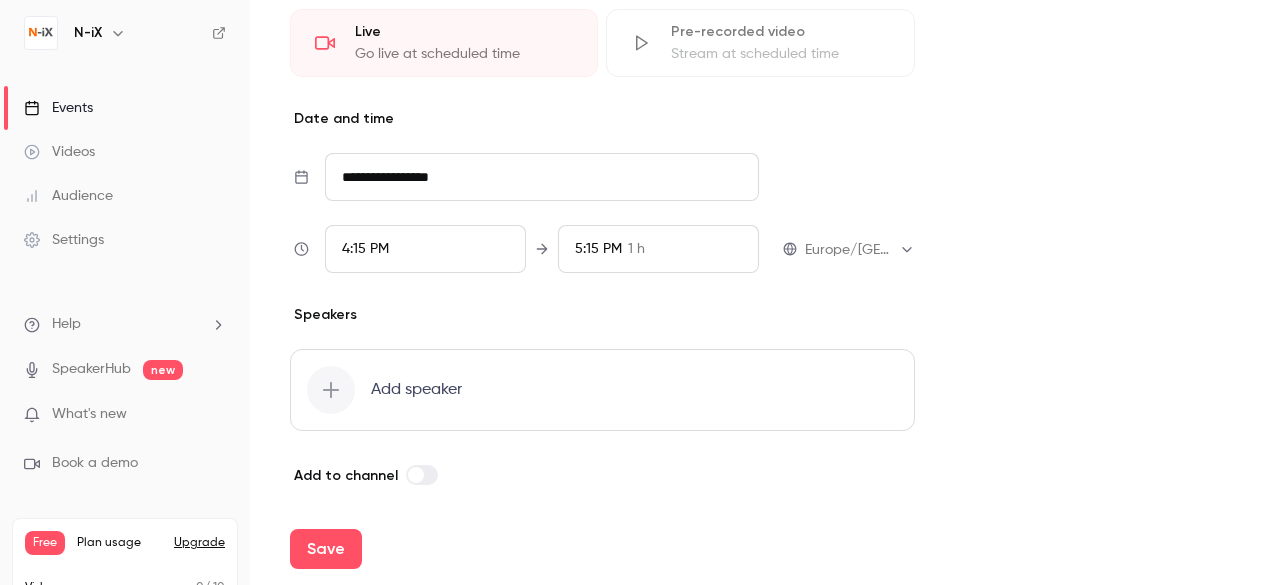 click at bounding box center (331, 390) 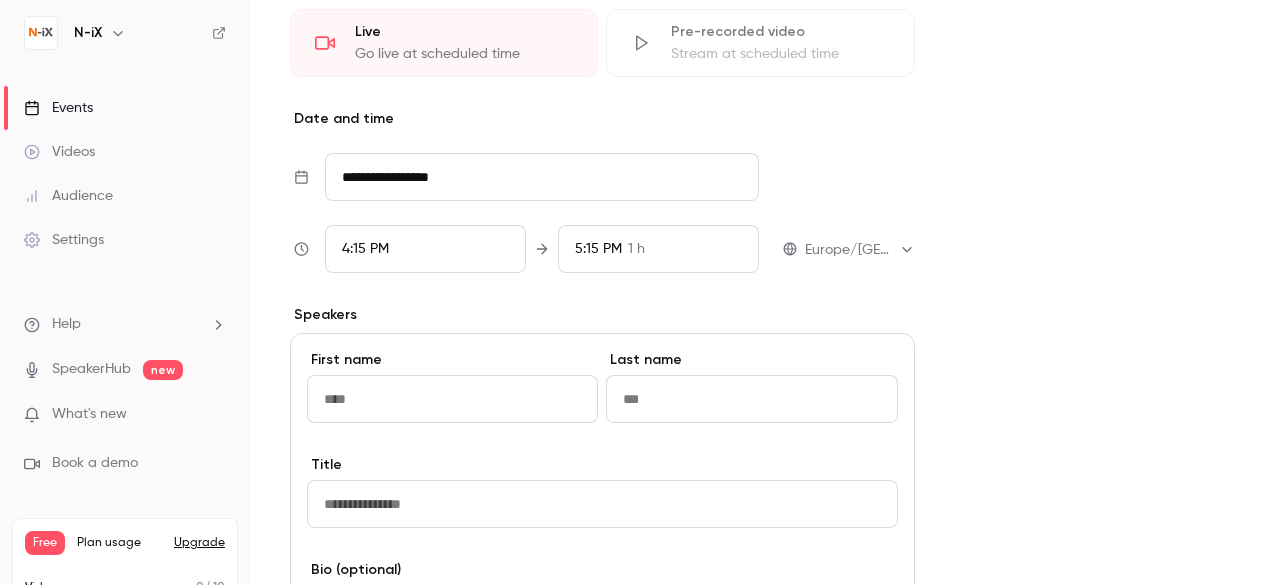 scroll, scrollTop: 1090, scrollLeft: 0, axis: vertical 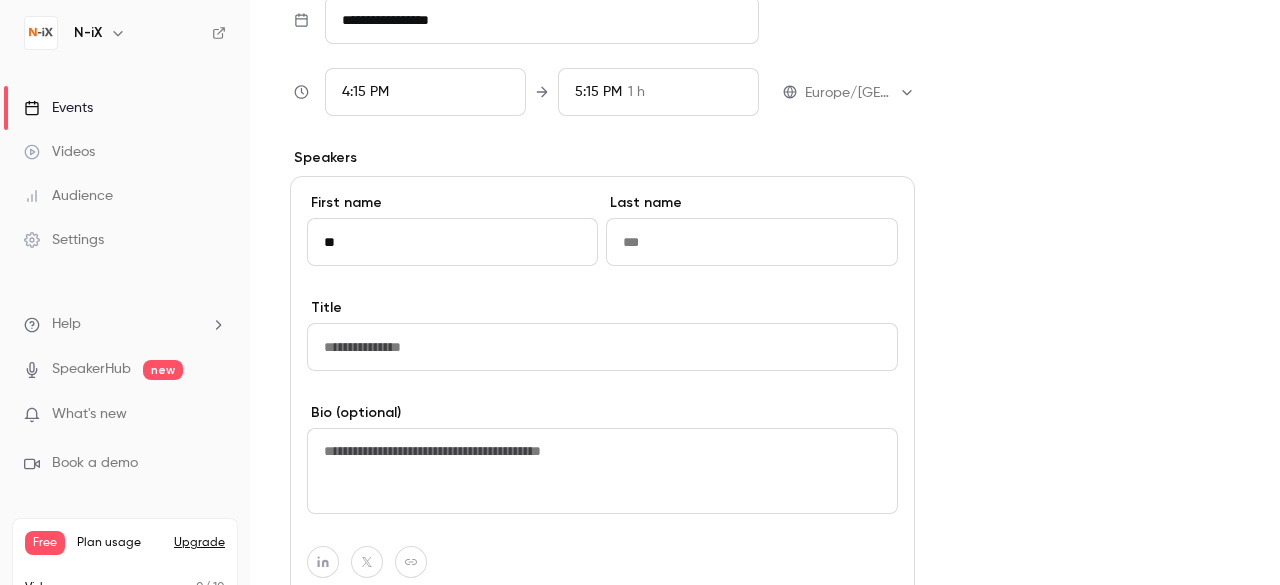 type on "*" 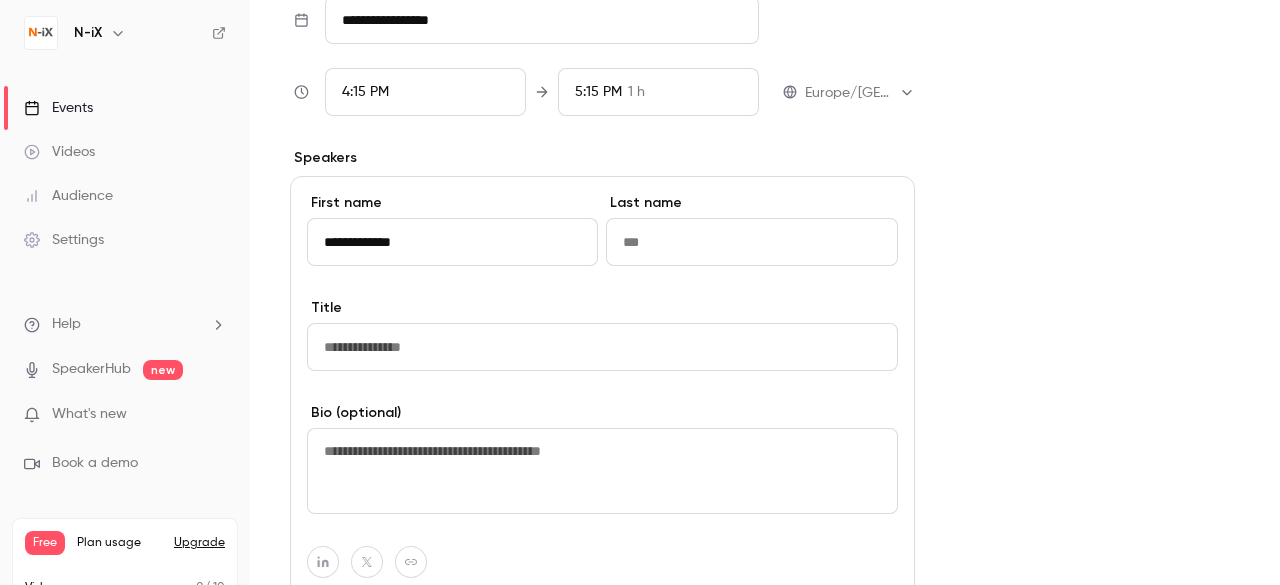 click on "**********" at bounding box center [452, 242] 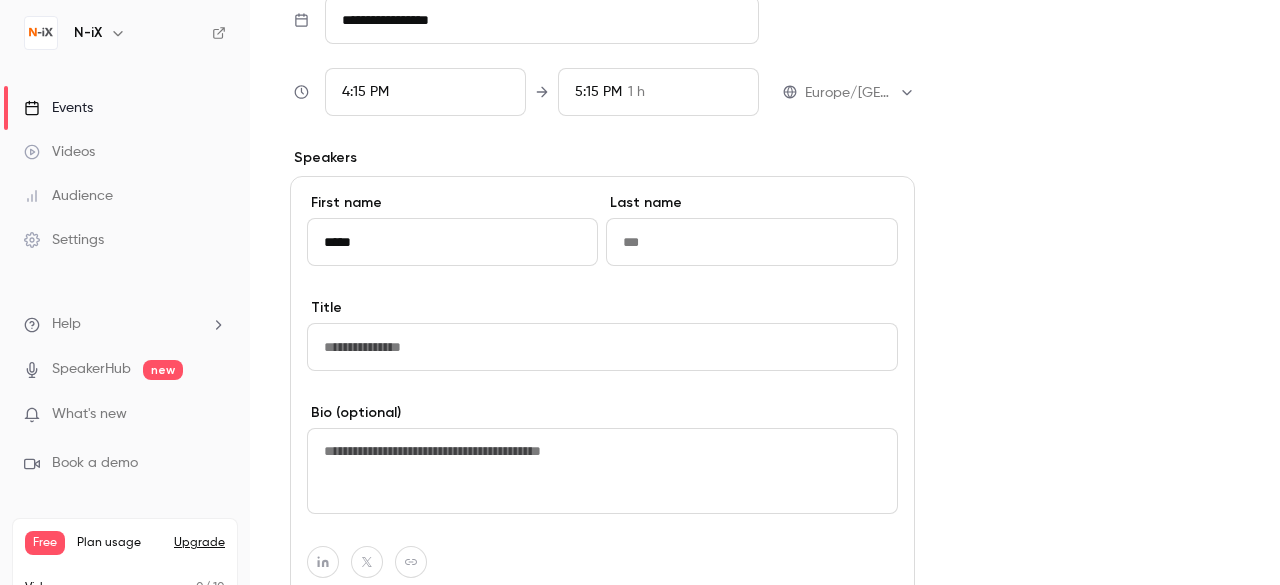 type on "****" 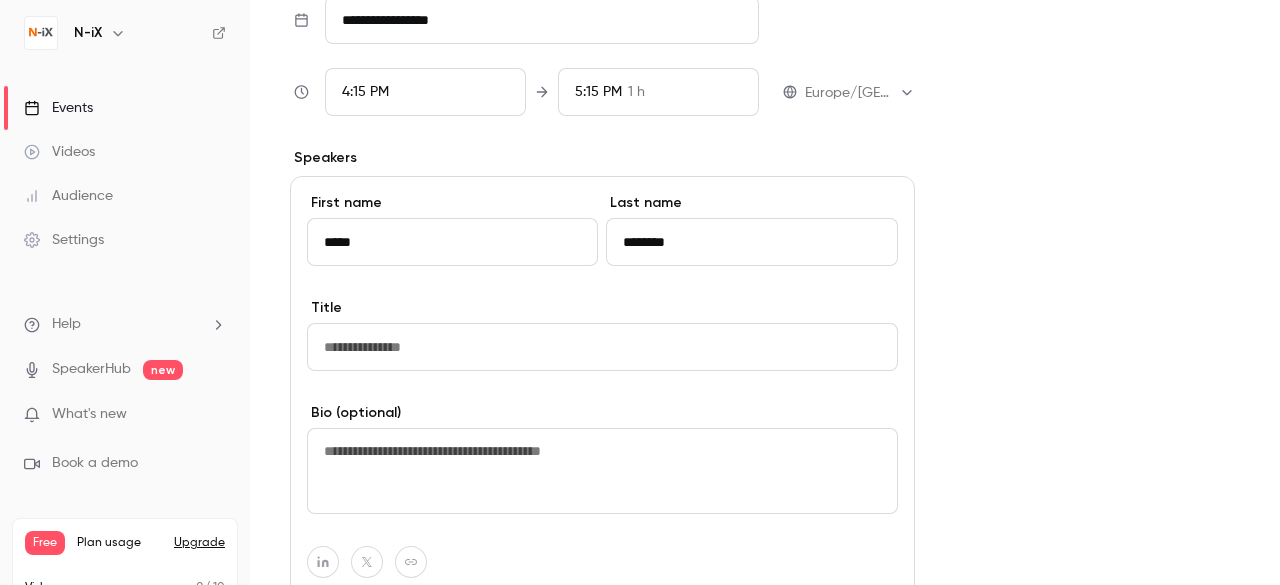 type on "********" 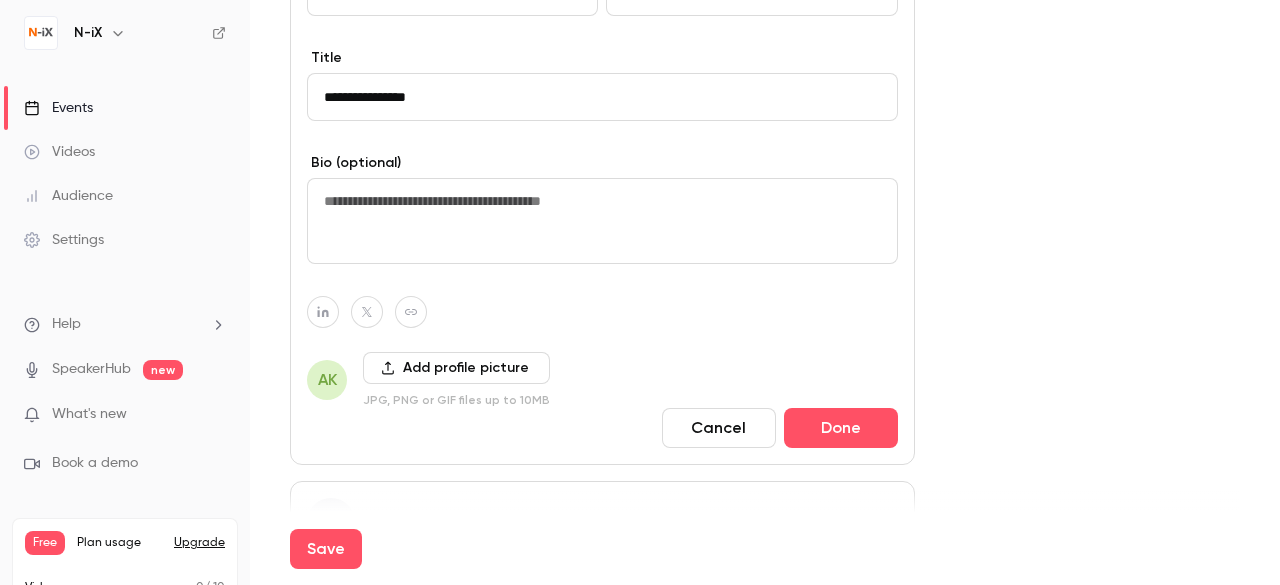 type on "**********" 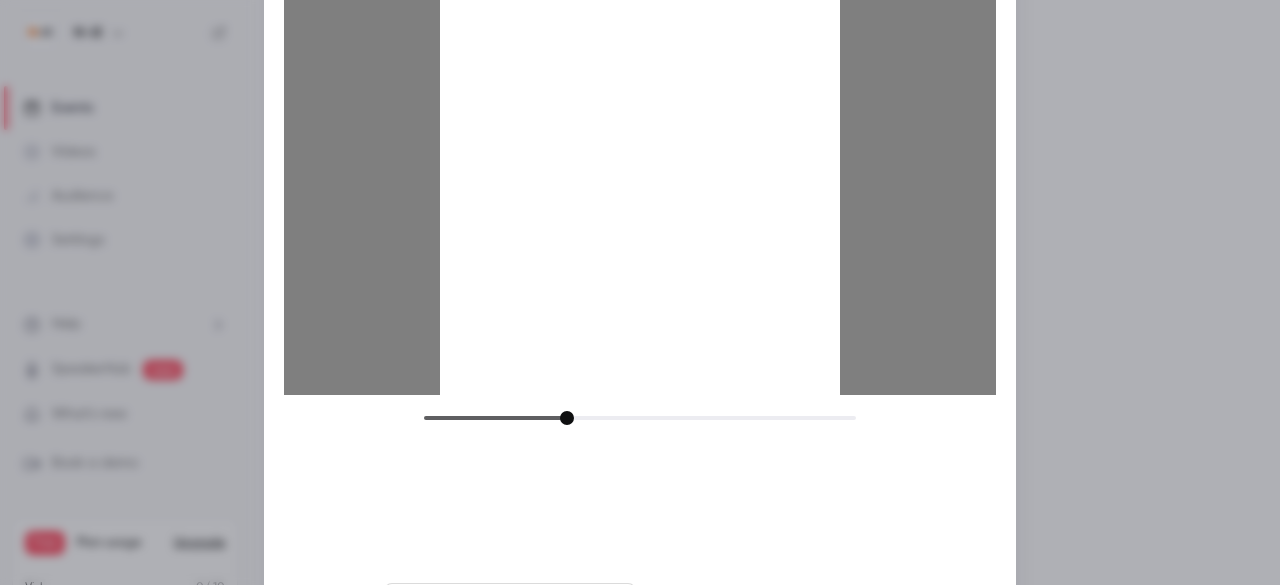 click on "Crop and save" at bounding box center (770, 607) 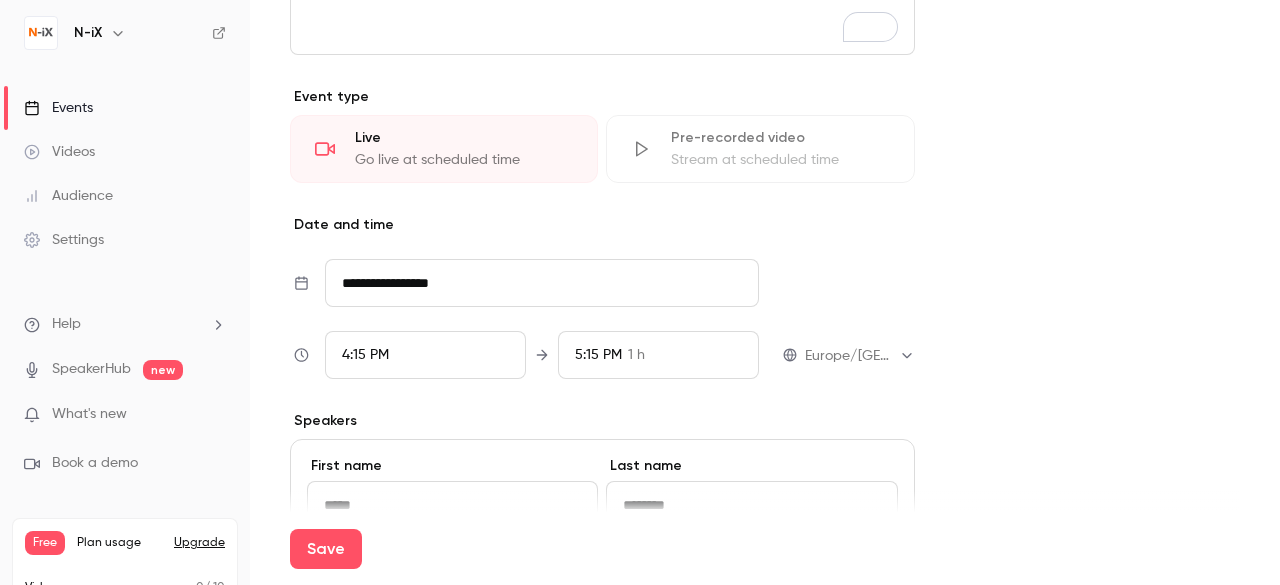 click on "**********" at bounding box center (849, 355) 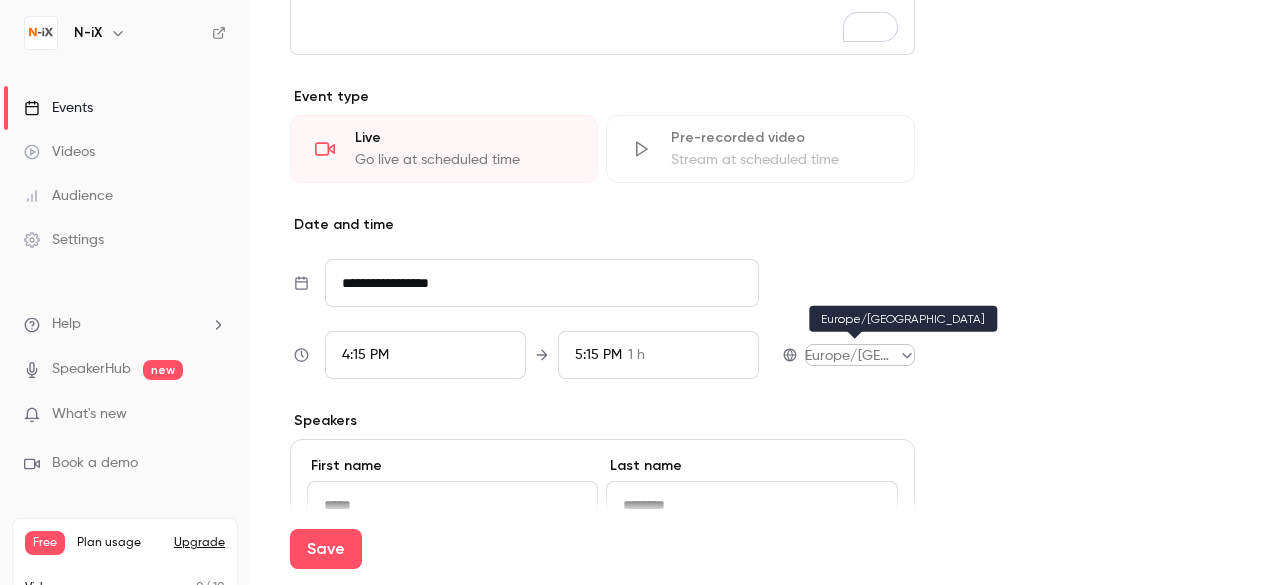 click on "**********" at bounding box center (640, 292) 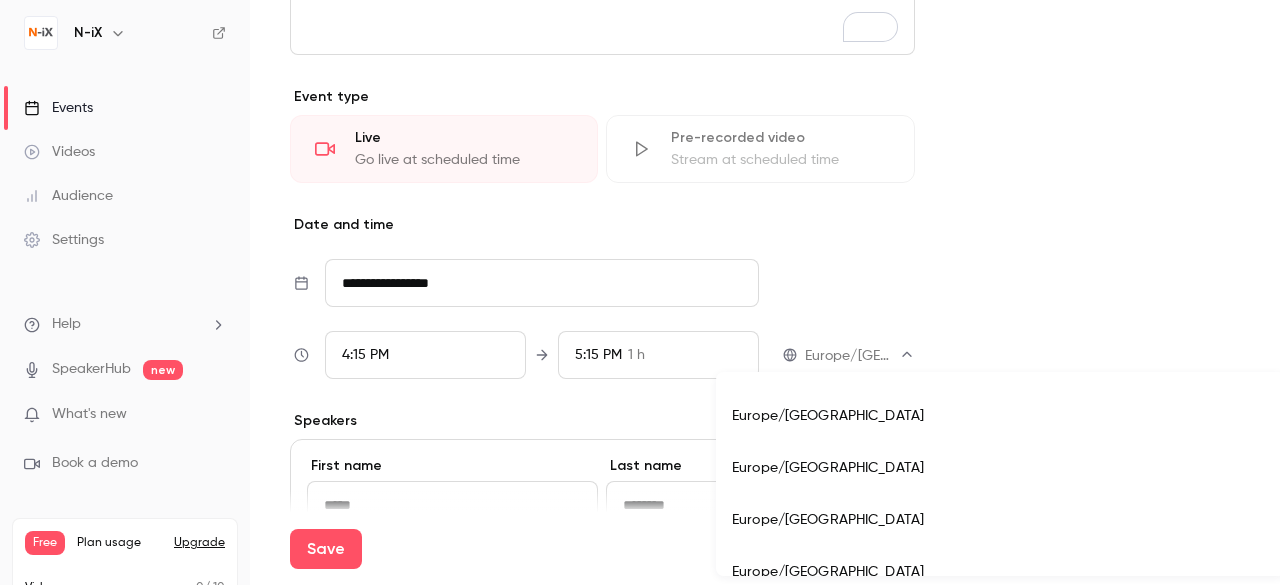 click on "Europe/[GEOGRAPHIC_DATA]" at bounding box center (1000, 520) 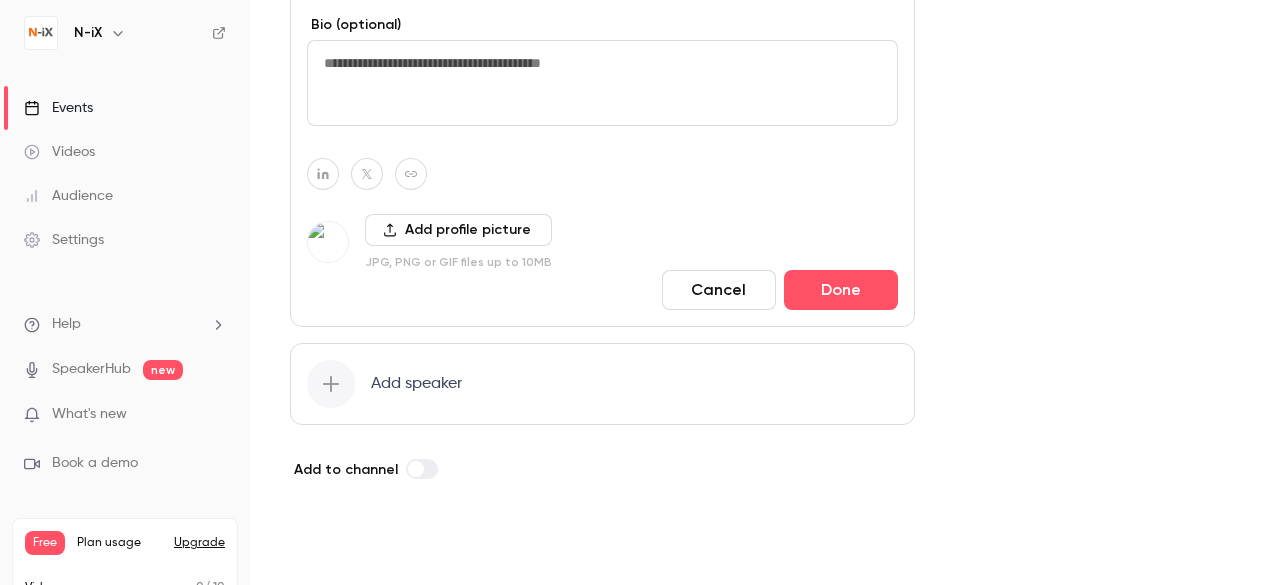 click on "Save" at bounding box center (326, 549) 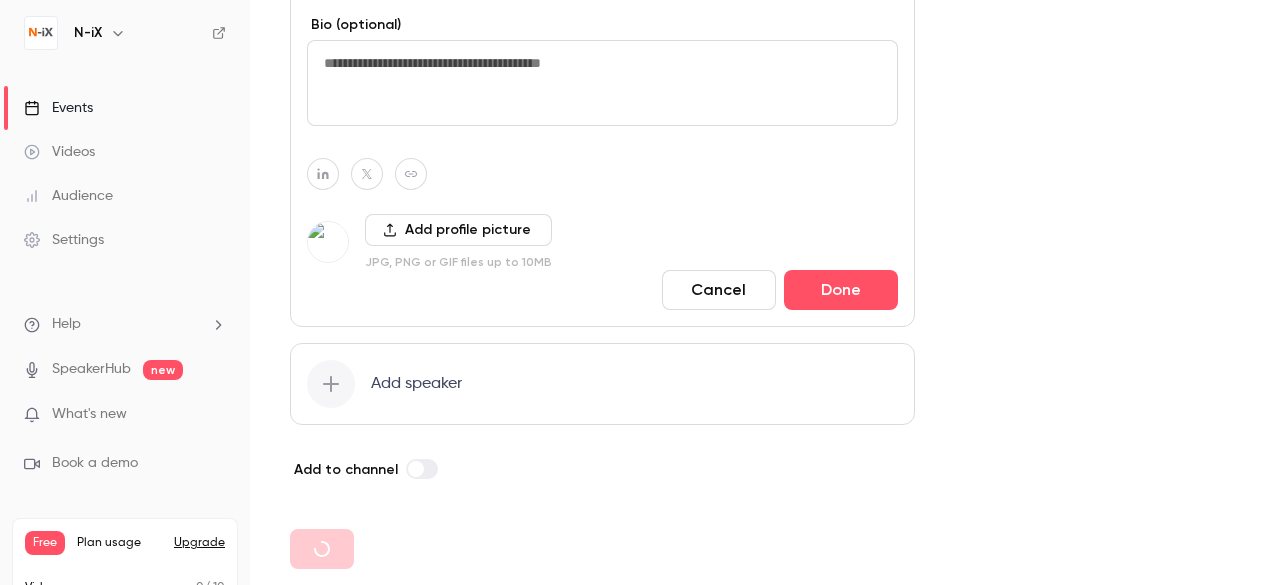 type 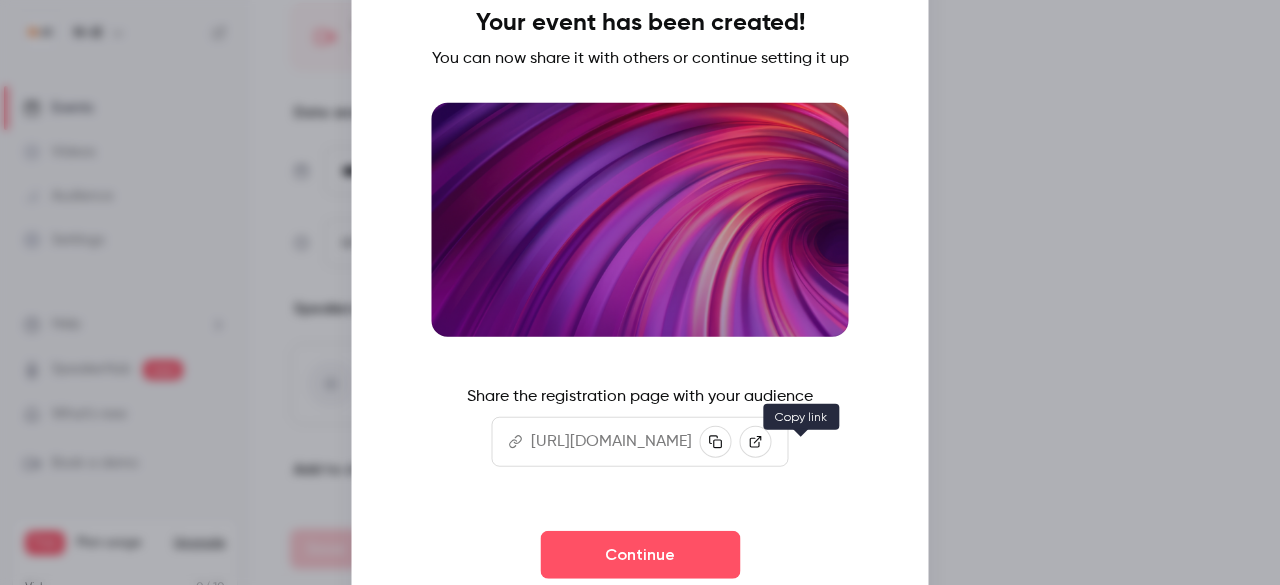 click 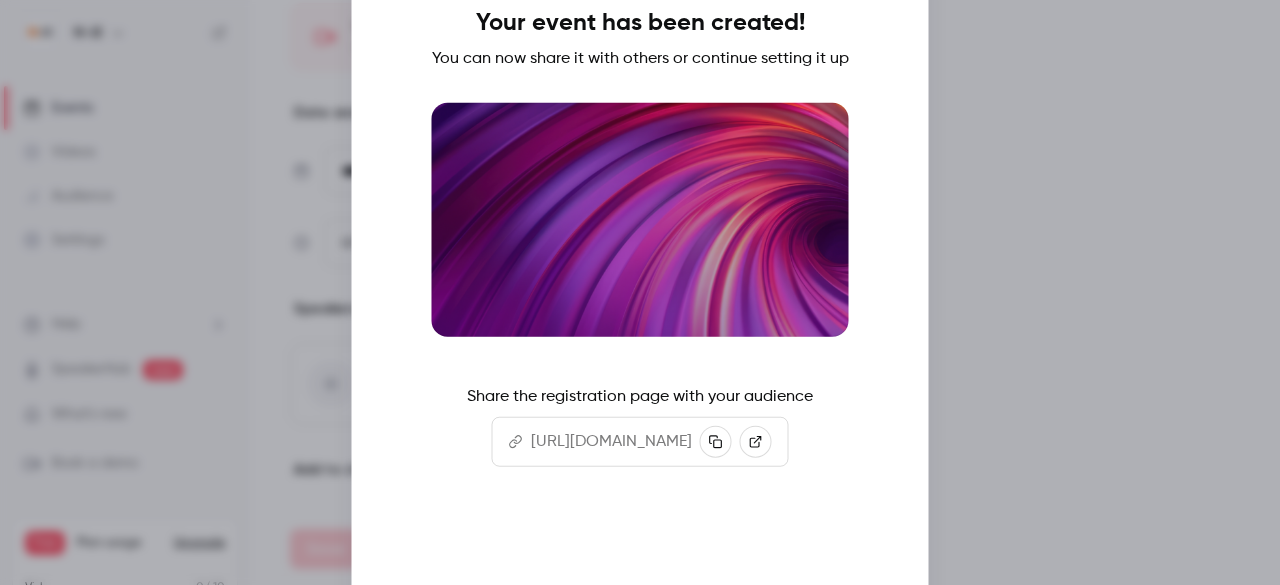 click on "Continue" at bounding box center [640, 555] 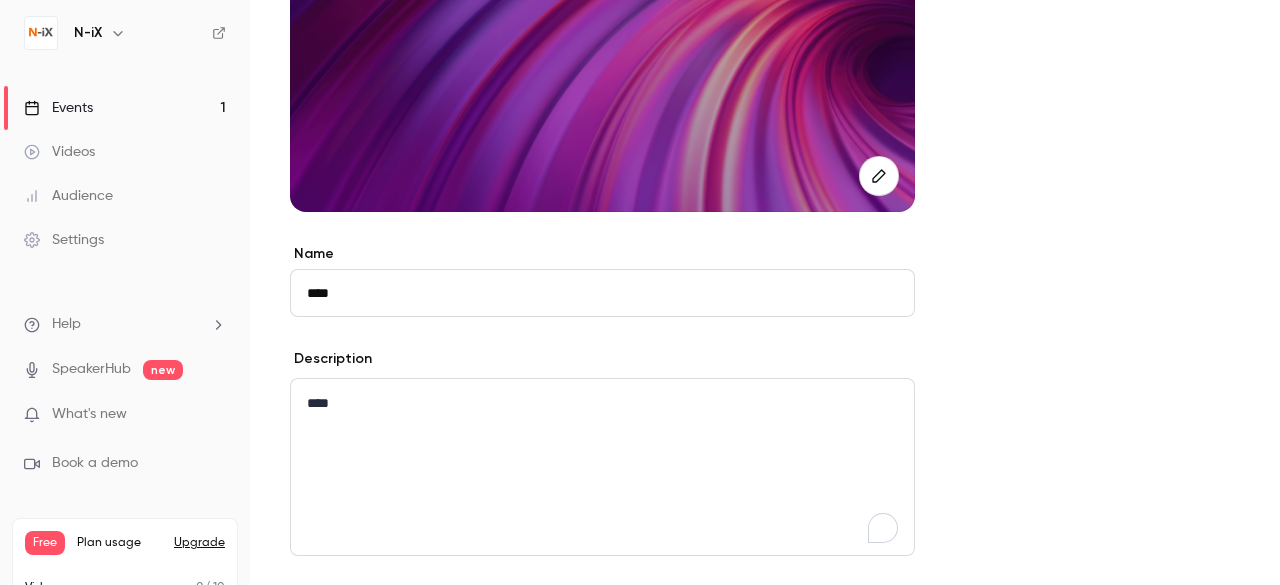 click on "****" at bounding box center (602, 403) 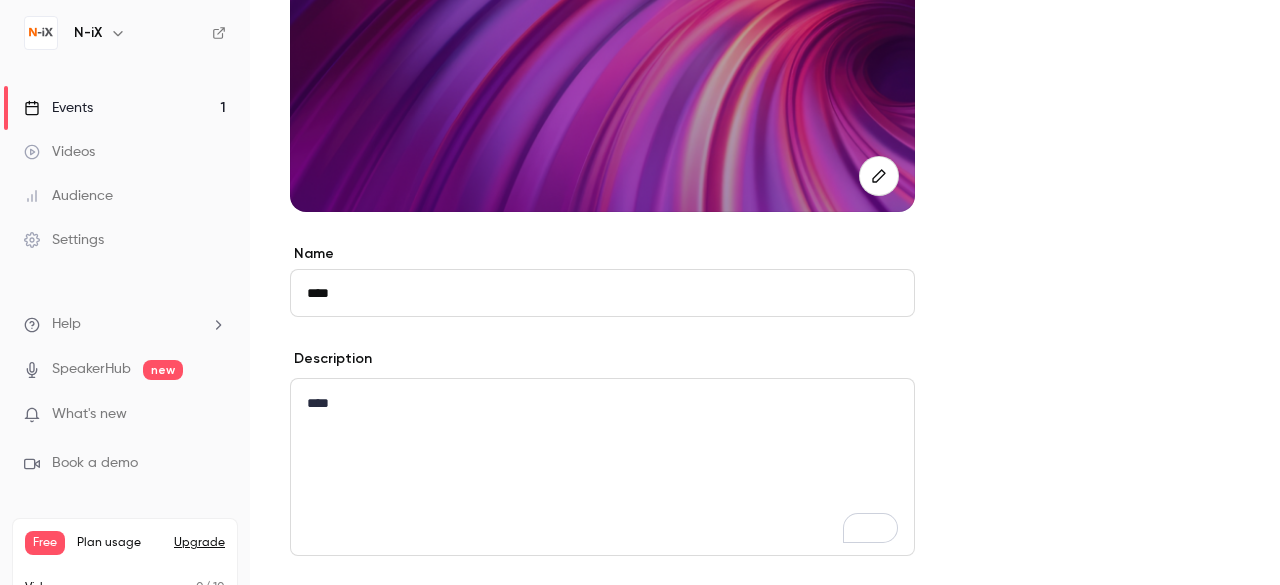 scroll, scrollTop: 548, scrollLeft: 0, axis: vertical 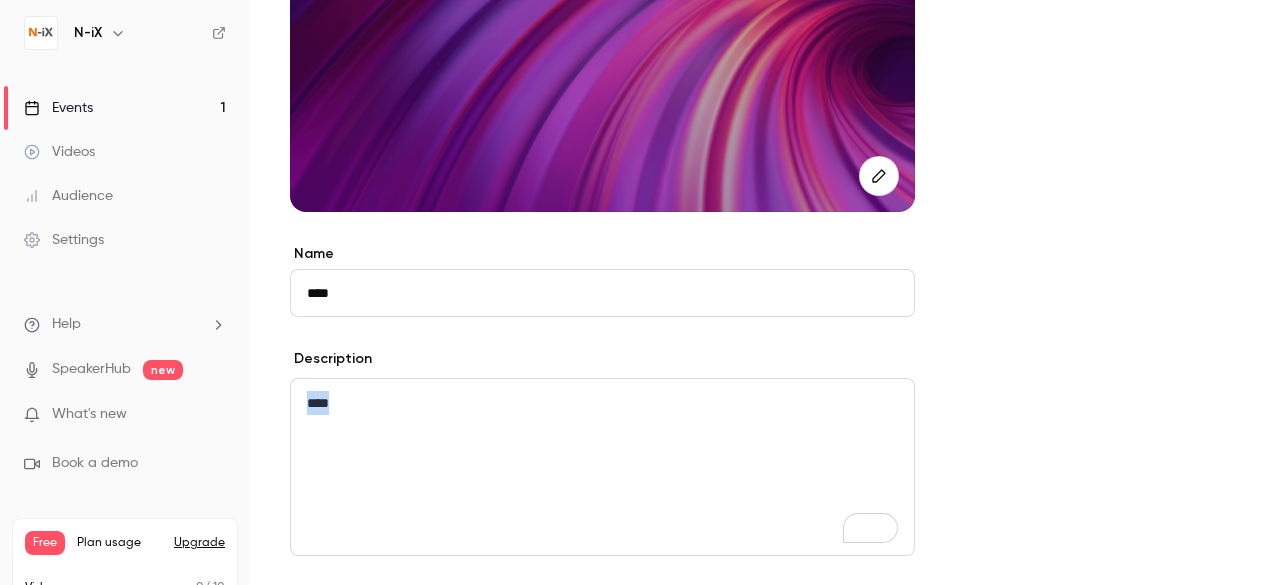 click on "****" at bounding box center (602, 403) 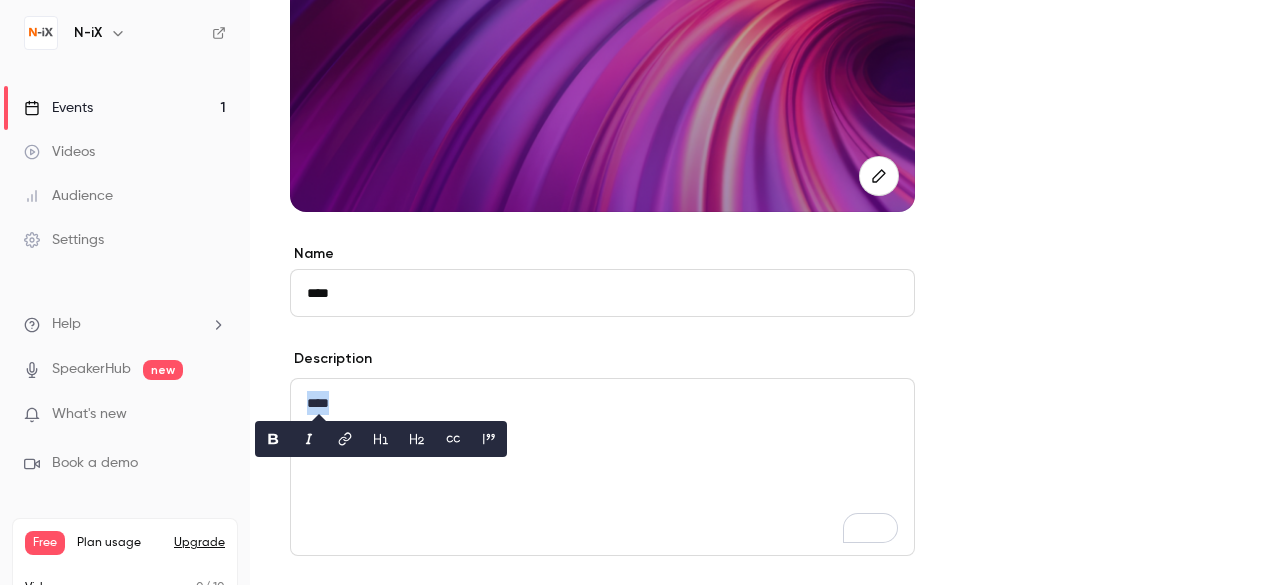 scroll, scrollTop: 0, scrollLeft: 0, axis: both 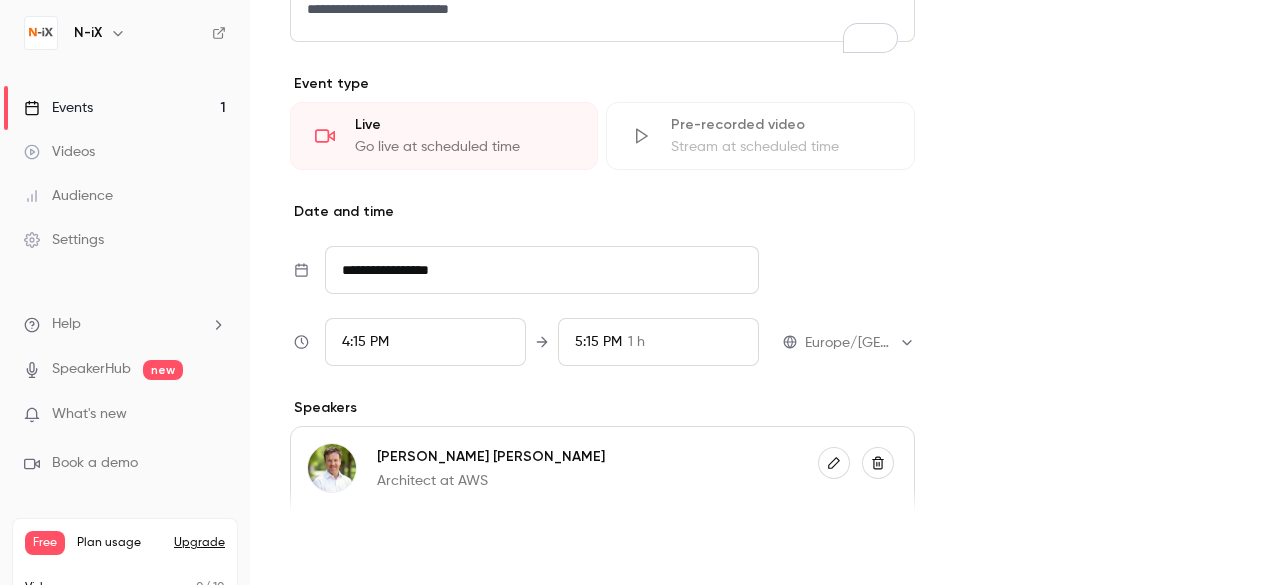 click on "Save" at bounding box center (326, 549) 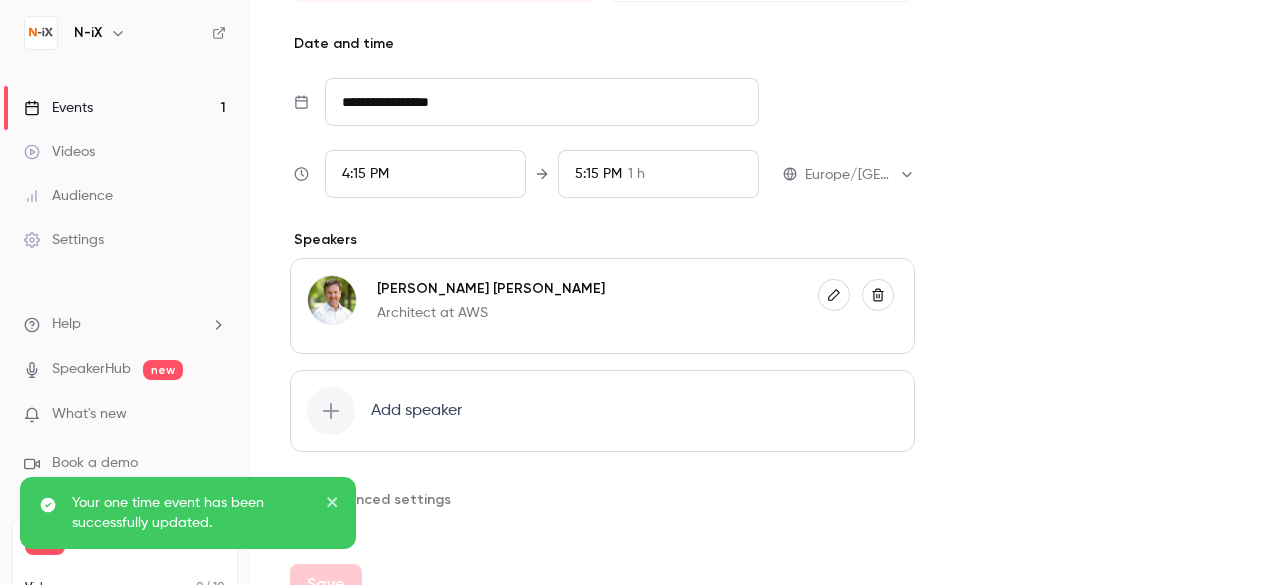 scroll, scrollTop: 1566, scrollLeft: 0, axis: vertical 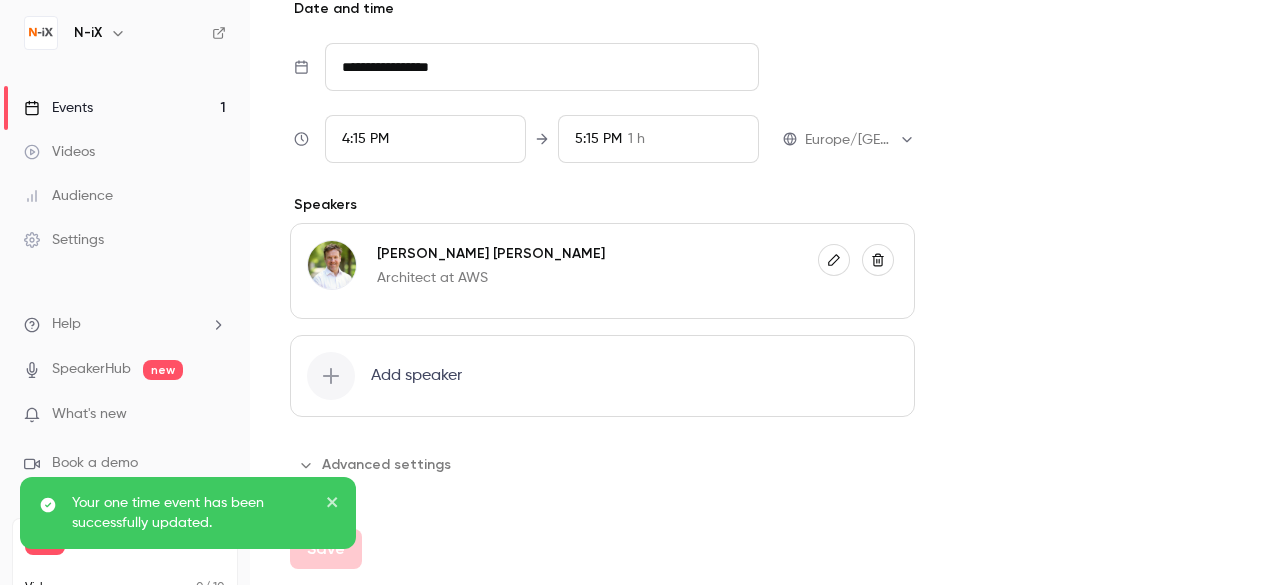 click on "Advanced settings" at bounding box center [376, 465] 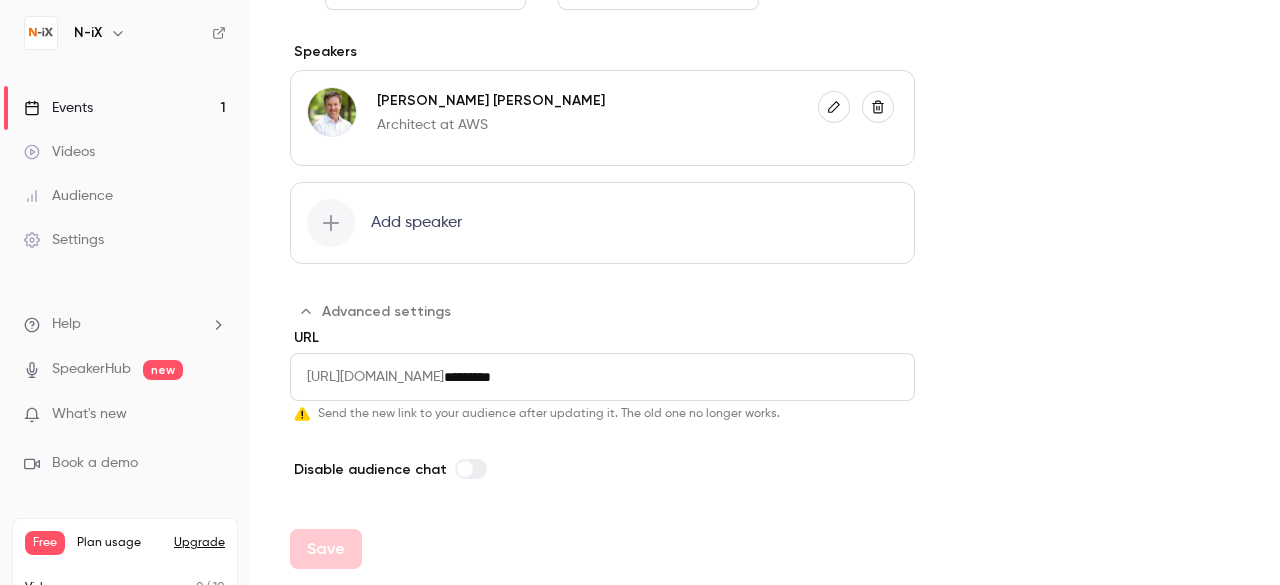 click on "Videos" at bounding box center [125, 152] 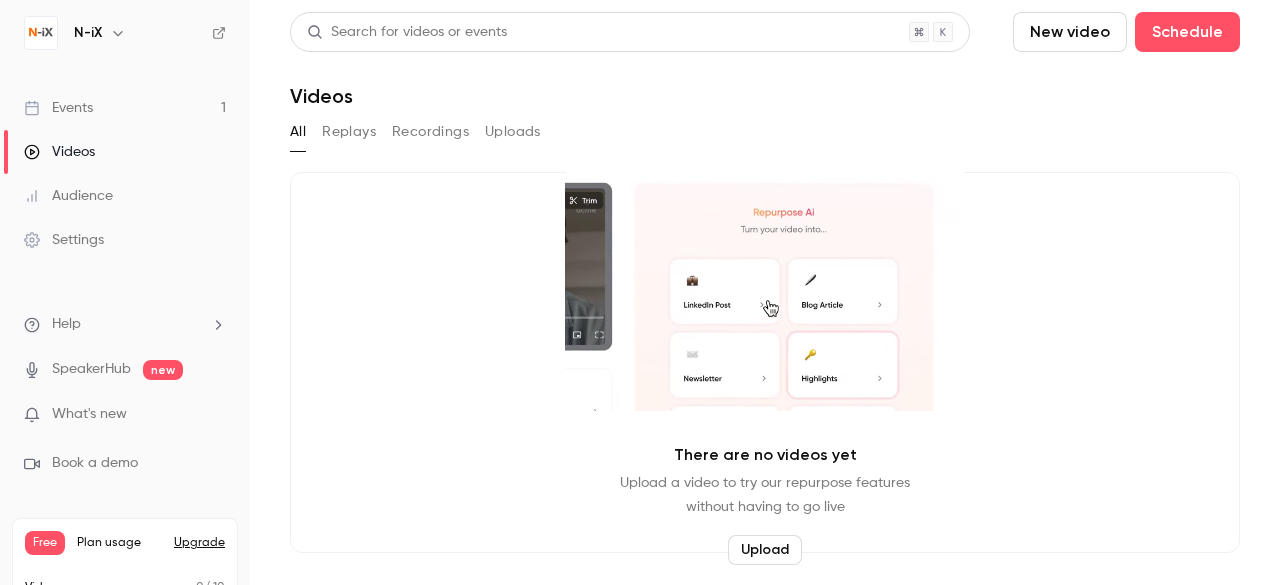 click on "Audience" at bounding box center [125, 196] 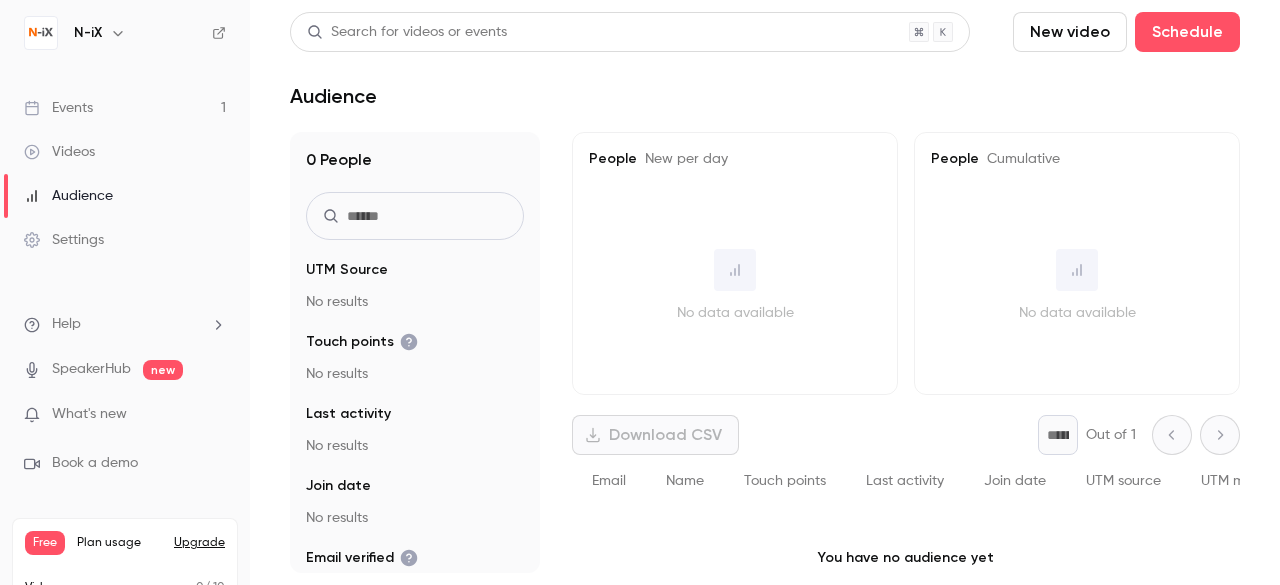 click on "SpeakerHub" at bounding box center [91, 369] 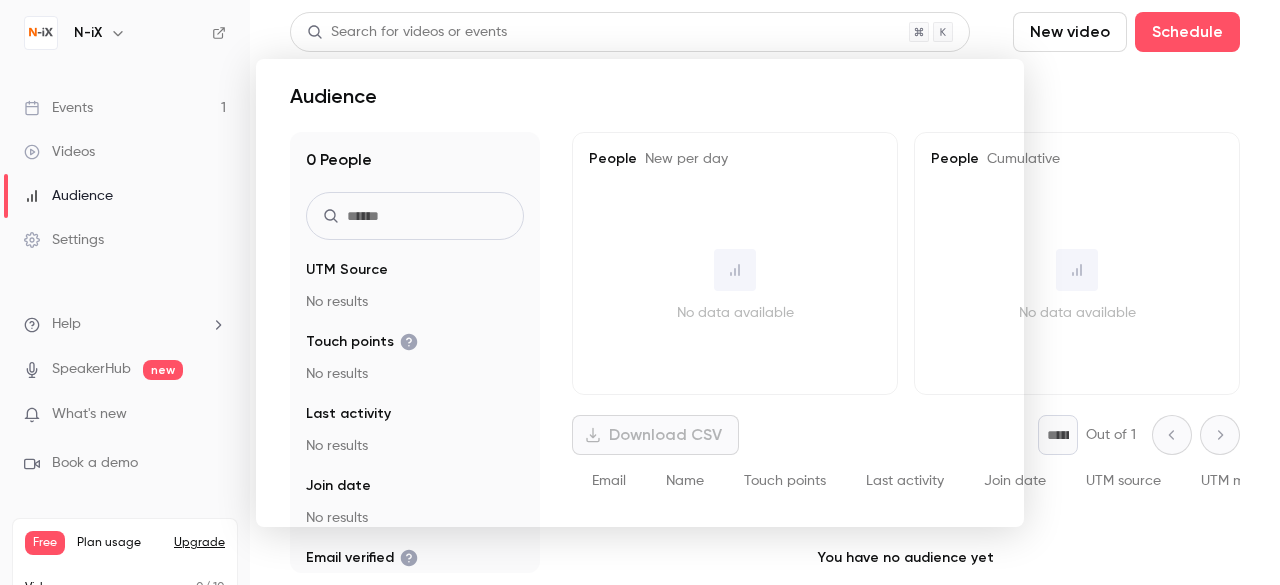 click at bounding box center (640, 292) 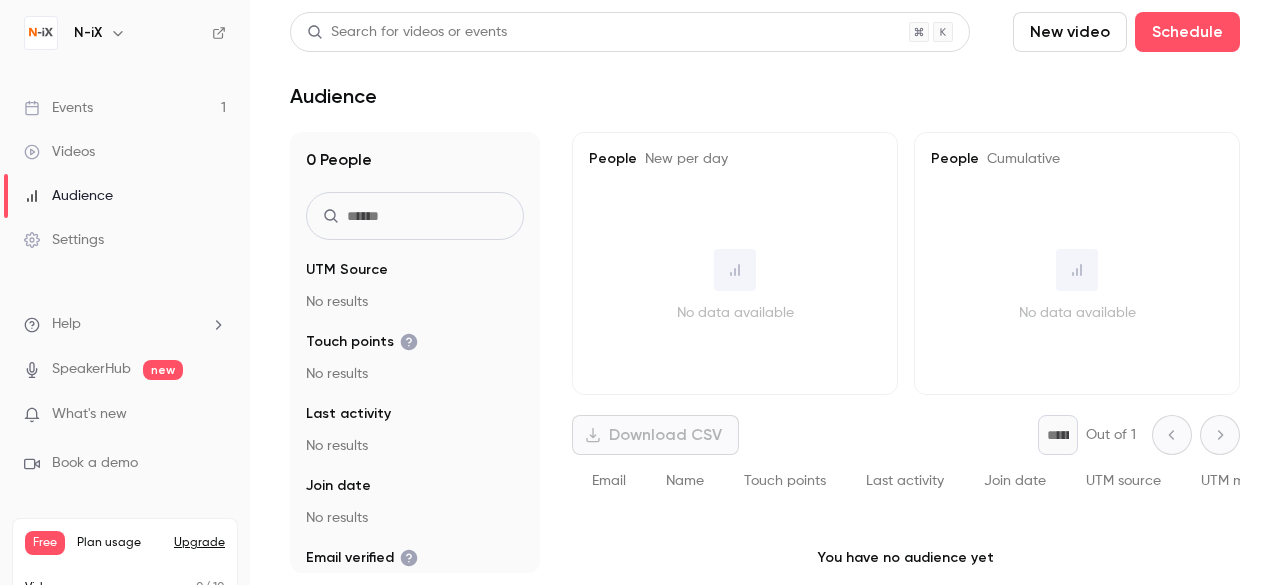 click on "Events 1" at bounding box center (125, 108) 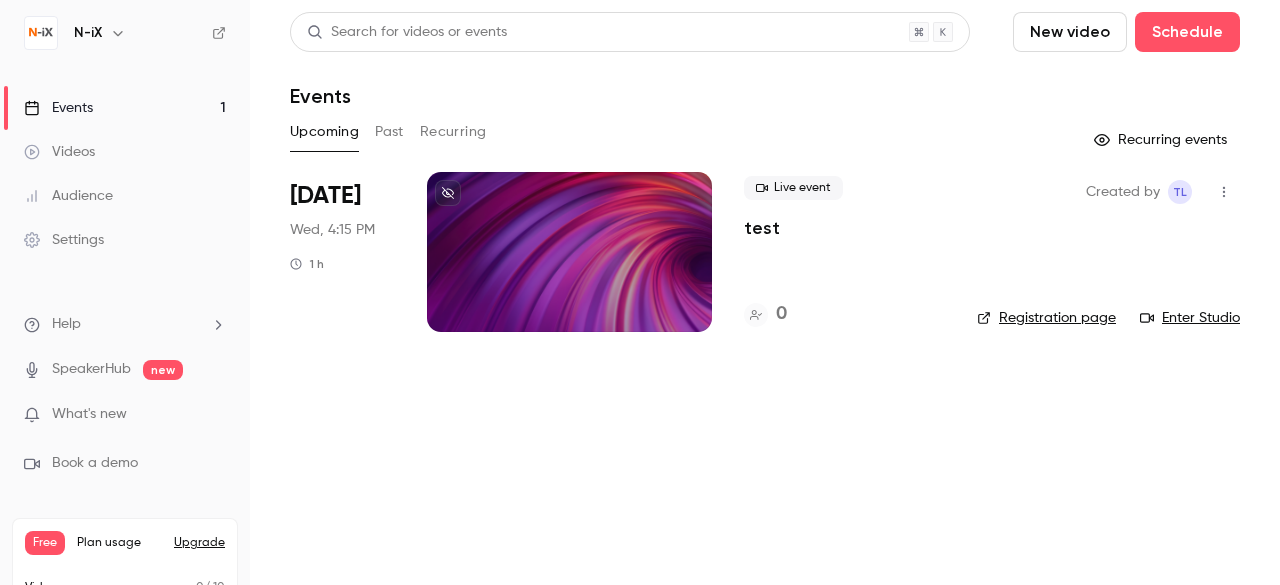 click on "Registration page" at bounding box center (1046, 318) 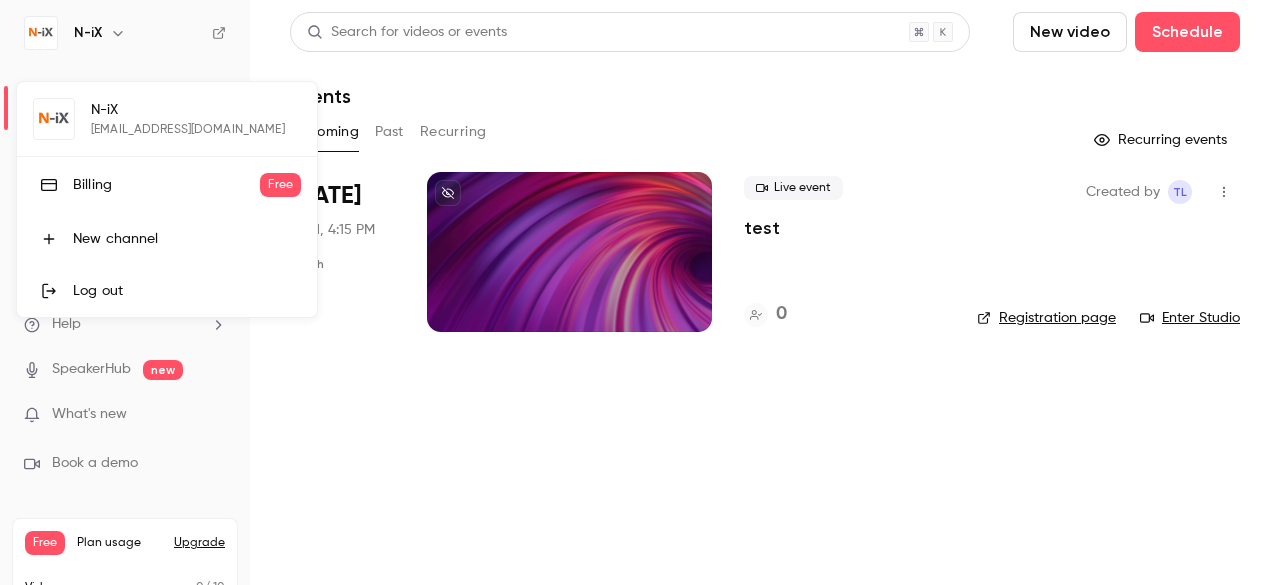 click at bounding box center [640, 292] 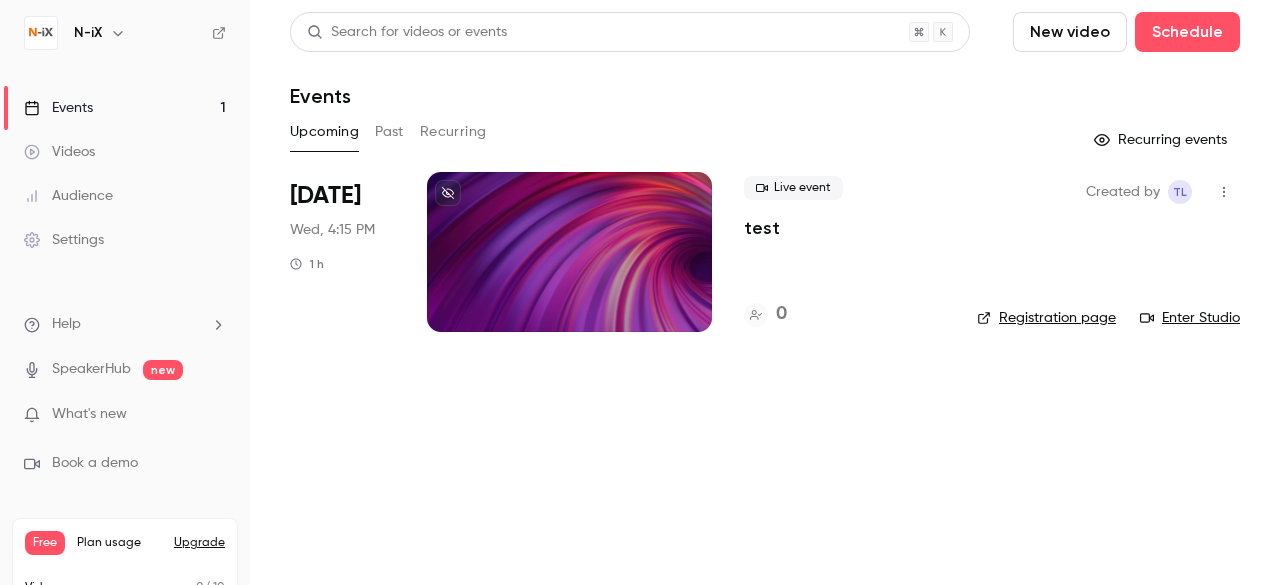 click 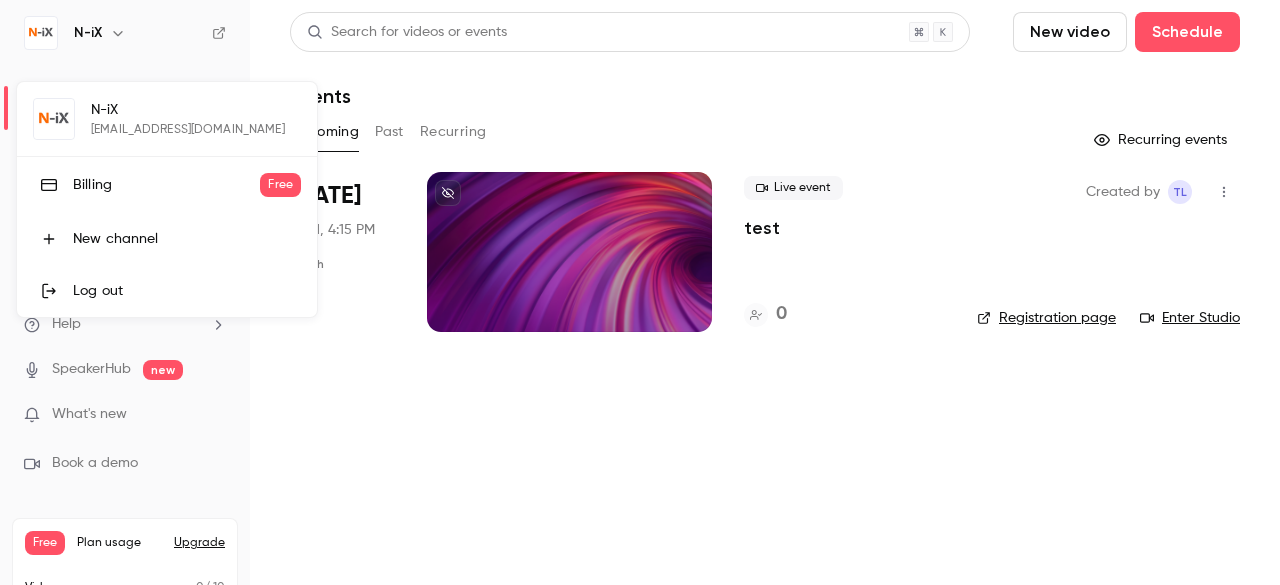 click on "Billing Free" at bounding box center (167, 185) 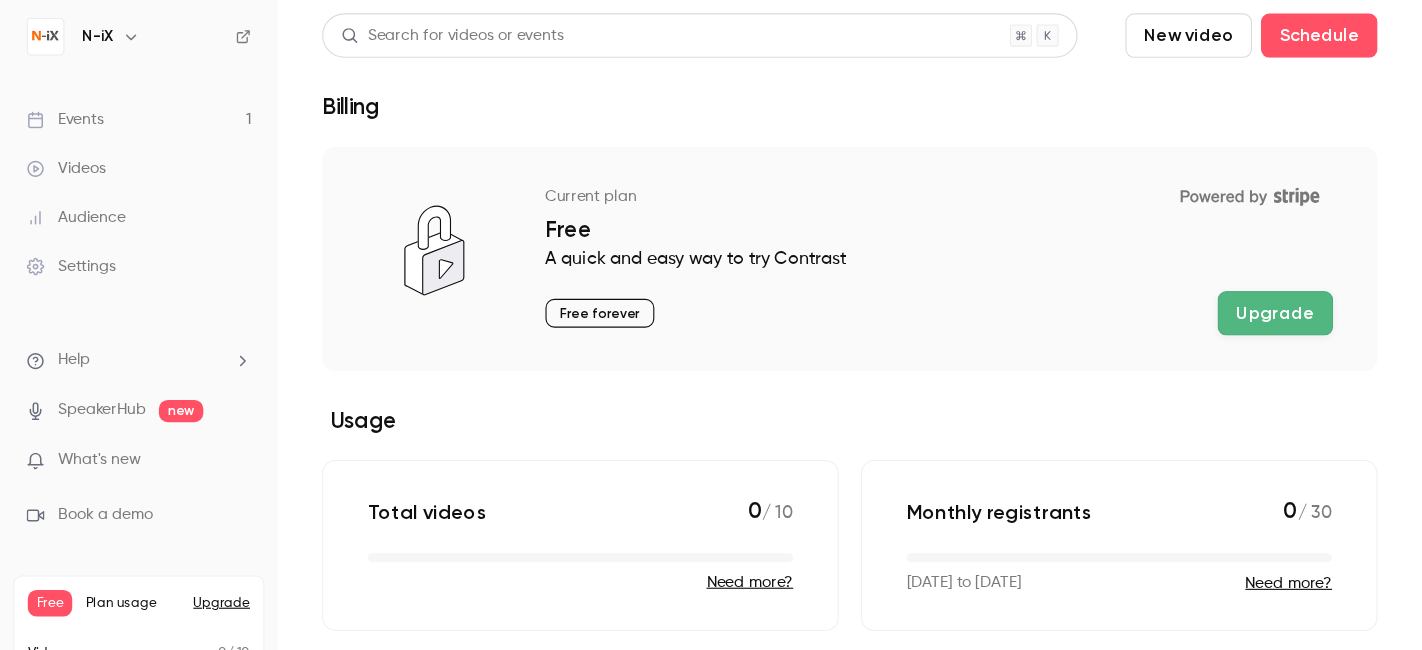 scroll, scrollTop: 101, scrollLeft: 0, axis: vertical 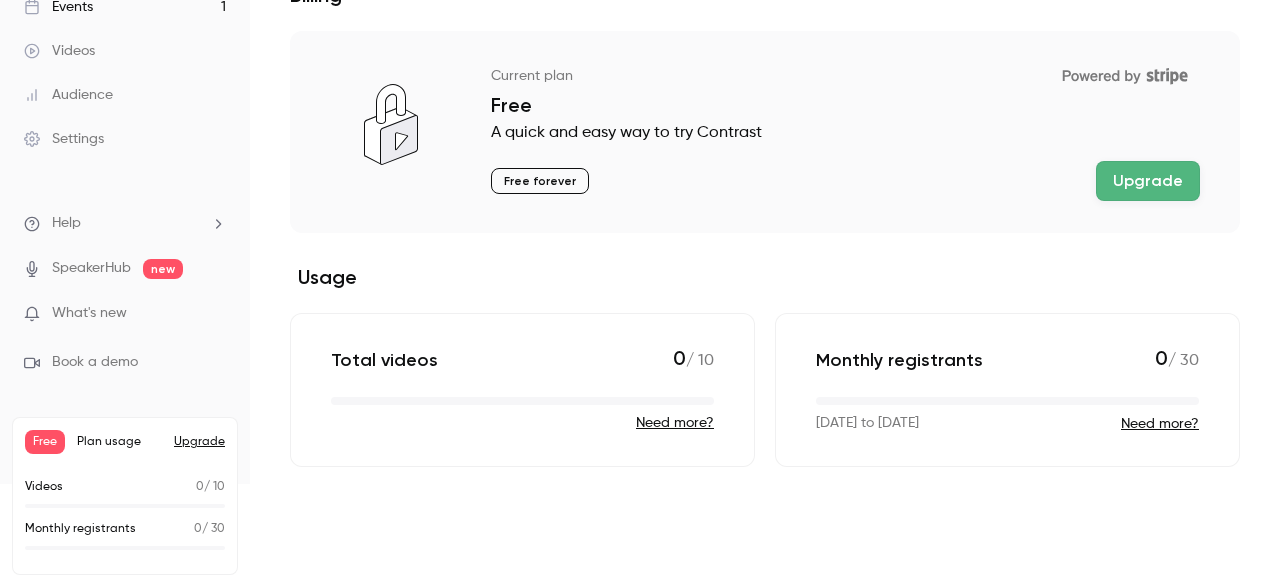 click on "Upgrade" at bounding box center [1148, 181] 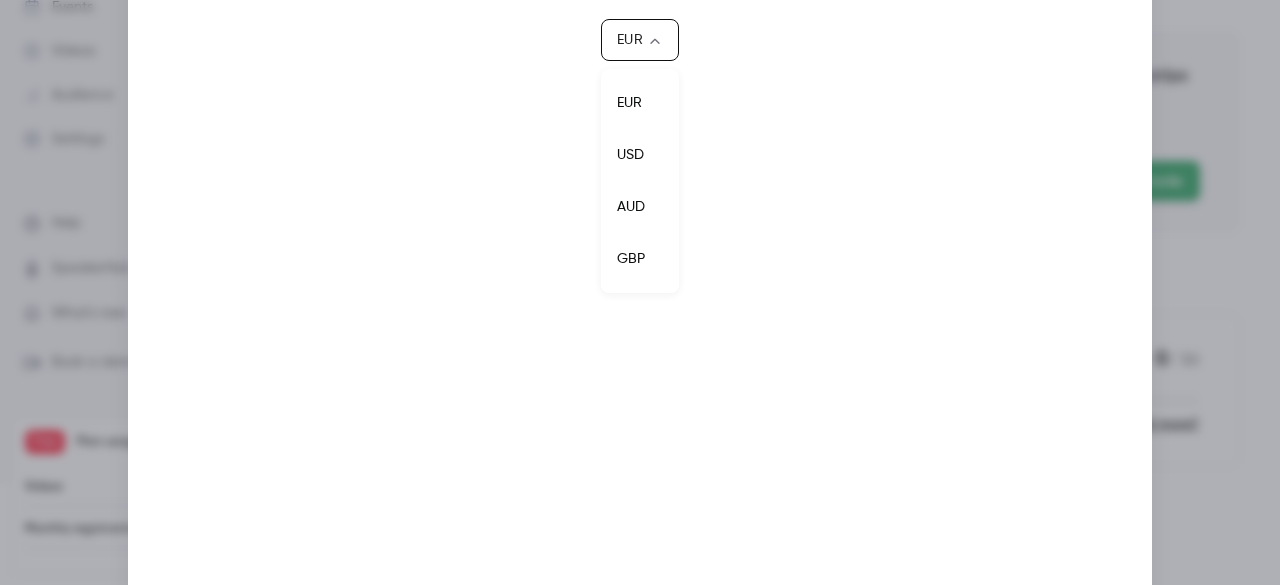click on "N-iX Events 1 Videos Audience Settings Help SpeakerHub new What's new Book a demo Free Plan usage Upgrade Videos 0  / 10 Monthly registrants 0  / 30 Search for videos or events New video Schedule Billing Current plan Powered by Stripe Free A quick and easy way to try Contrast Free forever Upgrade Usage Total videos 0  / 10 Need more? Monthly registrants 0  / 30 [DATE] to [DATE] Need more?
Choose your plan Only pay for what you need. No seat or license fees. Save 20% with a yearly plan. EUR *** ​ See more details about our pricing EUR USD AUD GBP" at bounding box center (640, 292) 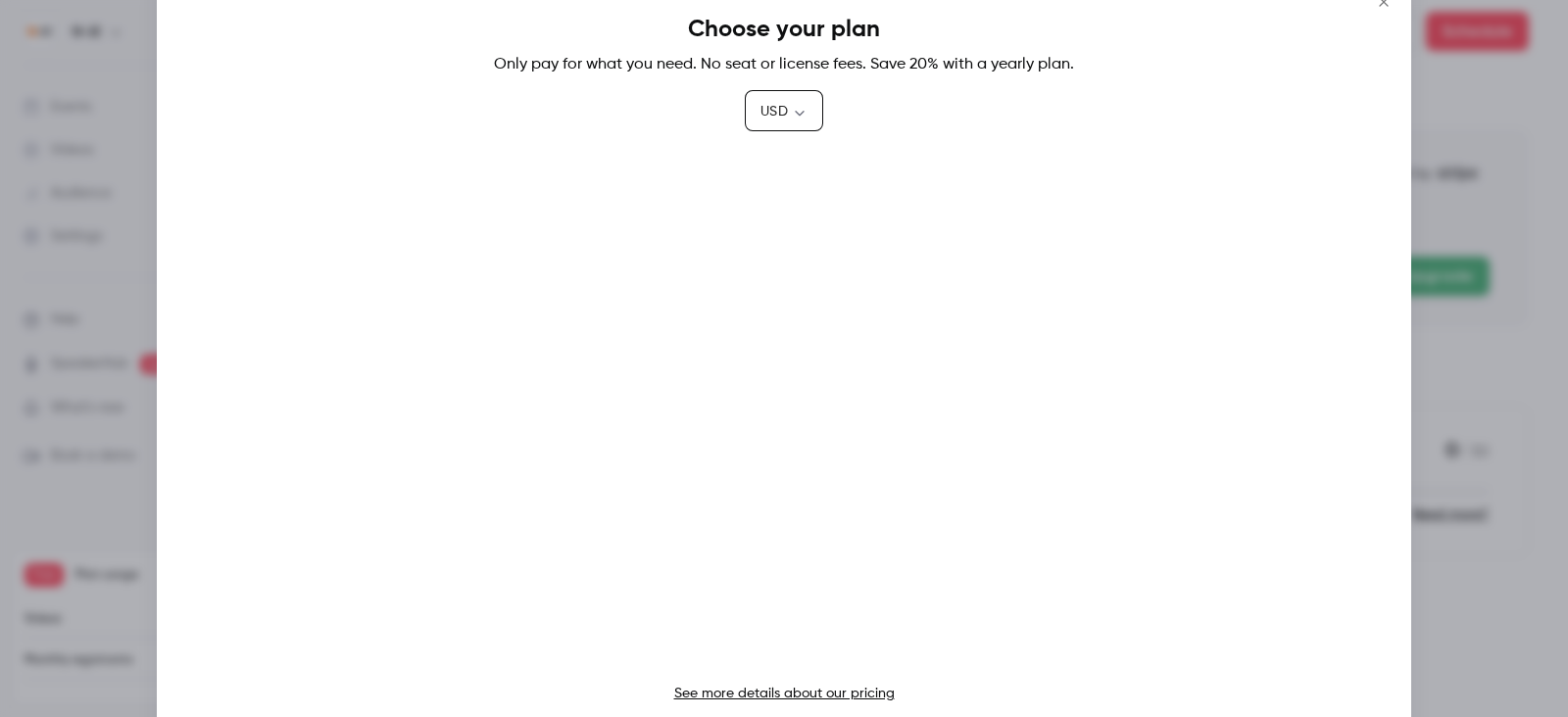 scroll, scrollTop: 0, scrollLeft: 0, axis: both 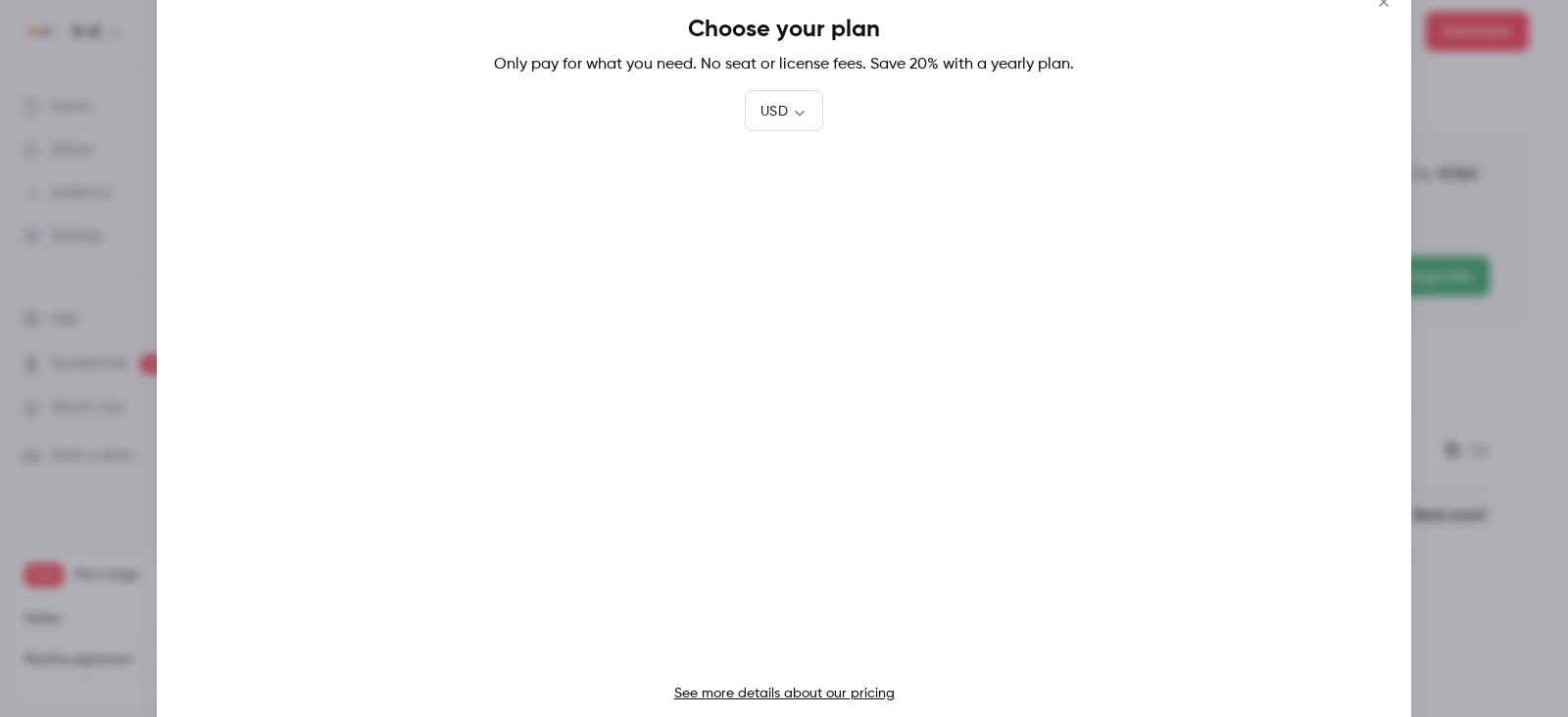 click on "See more details about our pricing" at bounding box center [784, 693] 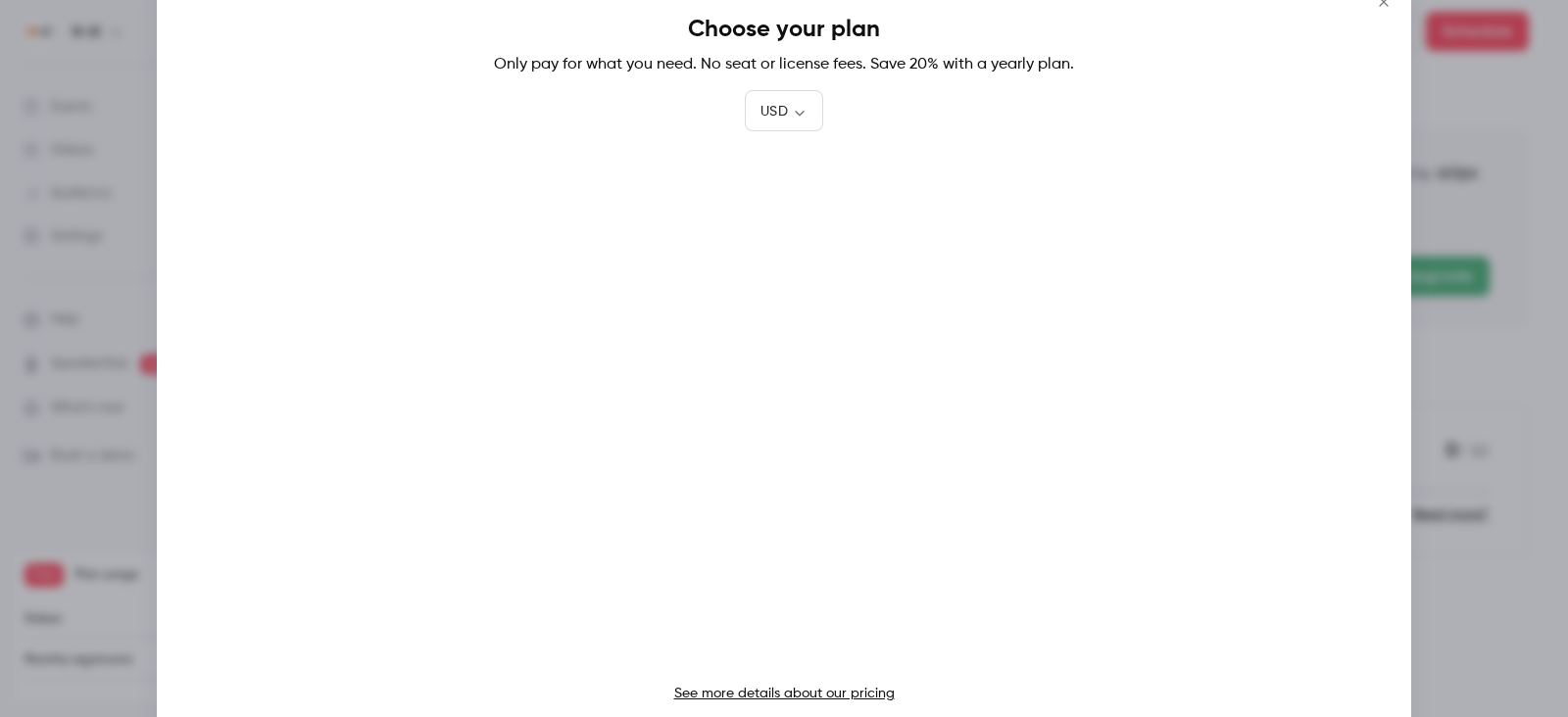 click 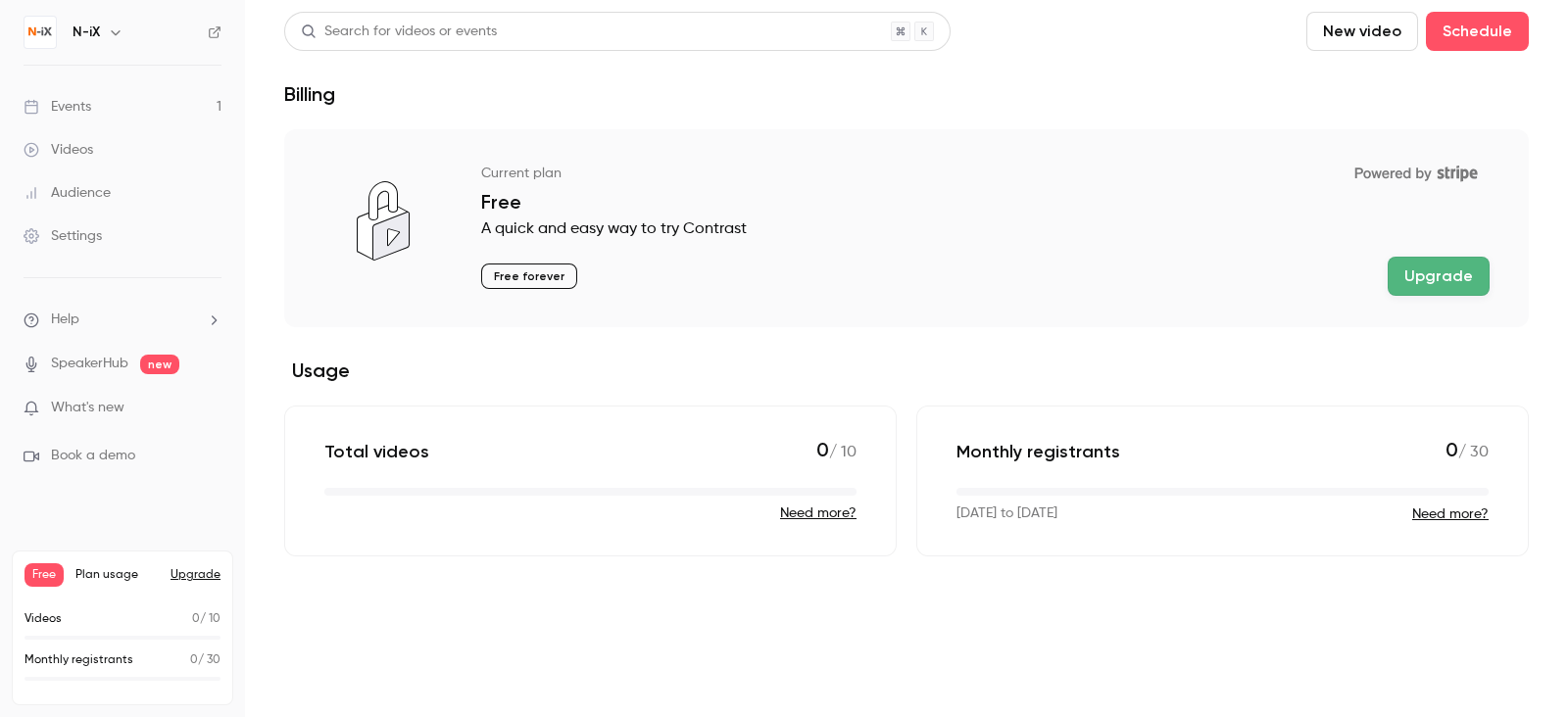 click on "Events 1" at bounding box center (122, 107) 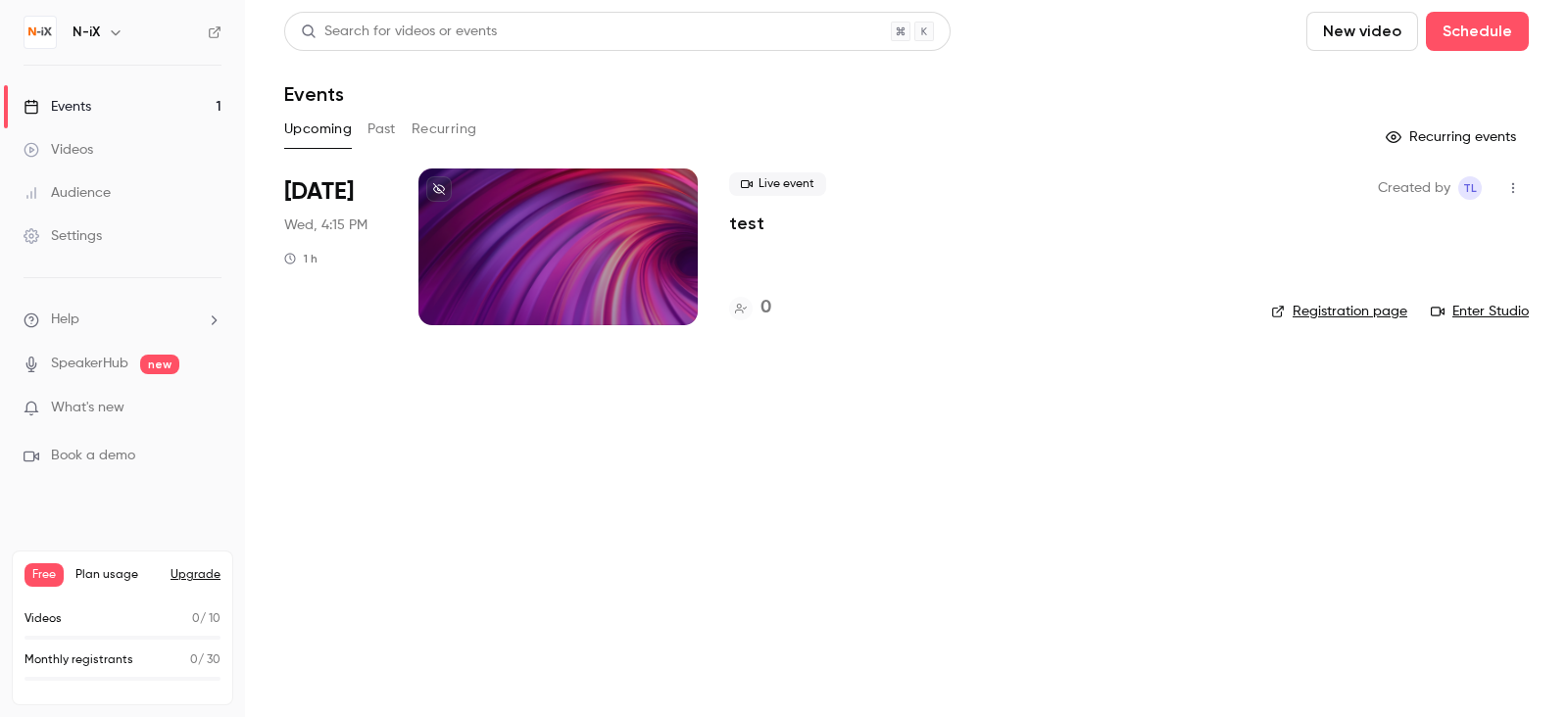 click on "Enter Studio" at bounding box center (1480, 311) 